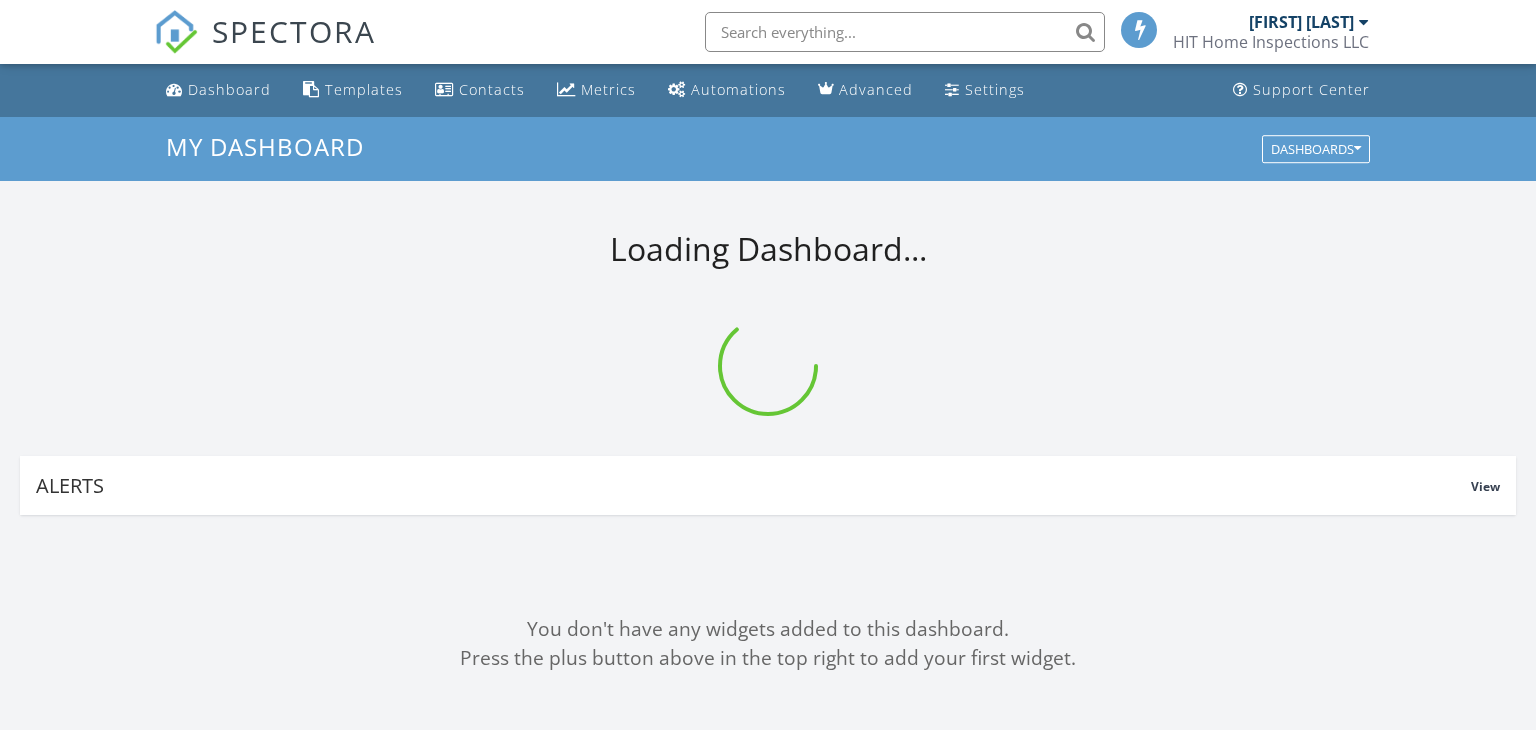 scroll, scrollTop: 0, scrollLeft: 0, axis: both 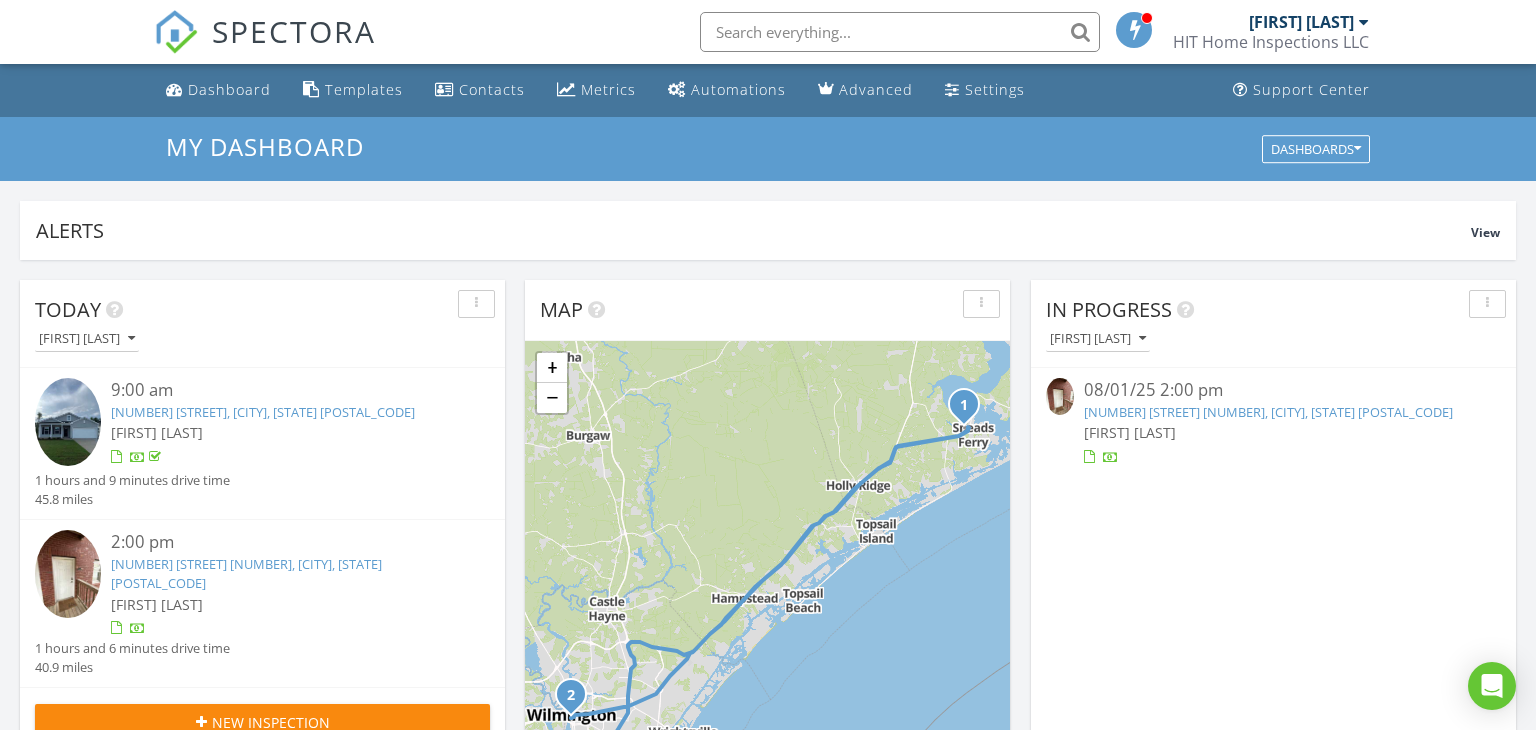 click on "Dashboard" at bounding box center [229, 89] 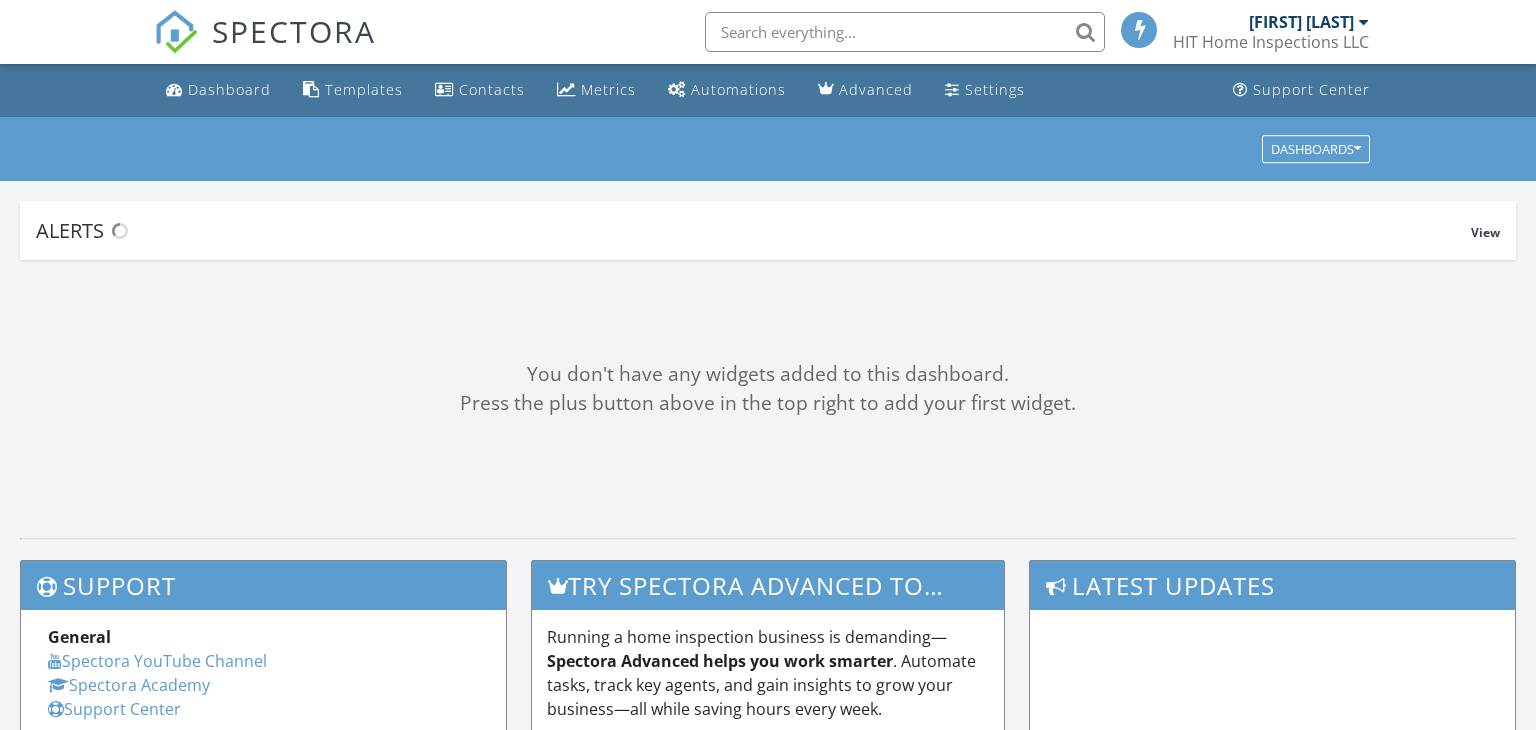 scroll, scrollTop: 0, scrollLeft: 0, axis: both 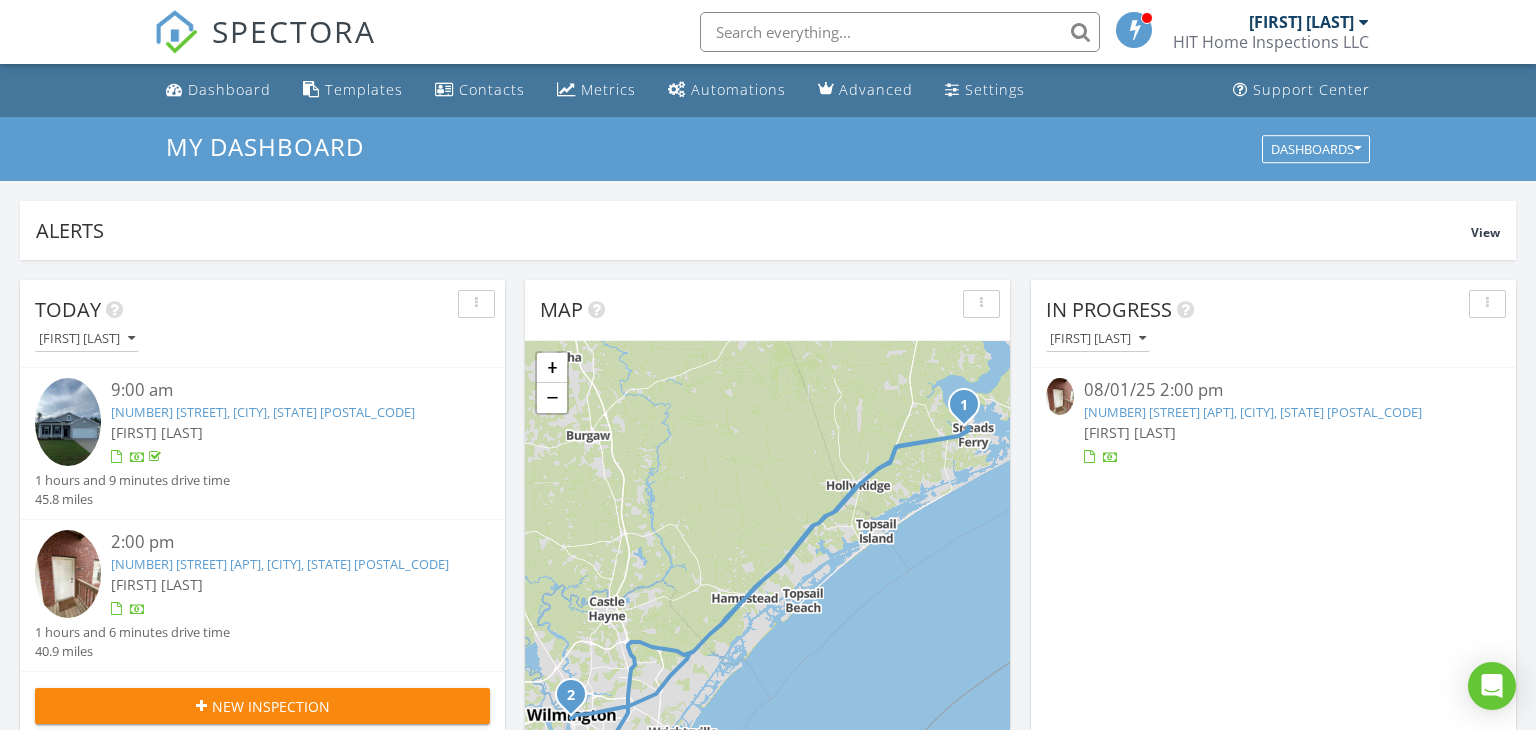 click on "[NUMBER] [STREET] [APT], [CITY], [STATE] [POSTAL_CODE]" at bounding box center [1253, 412] 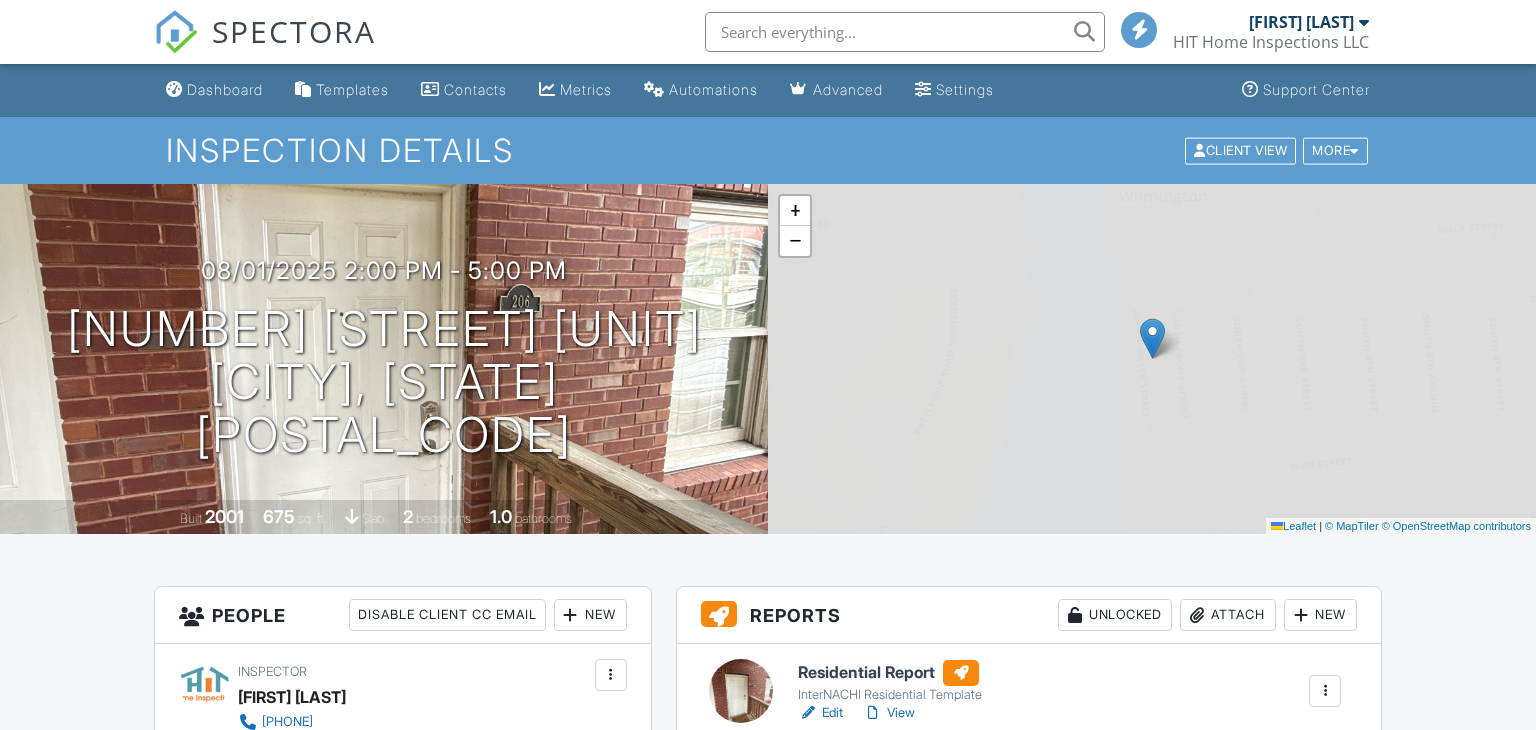 scroll, scrollTop: 0, scrollLeft: 0, axis: both 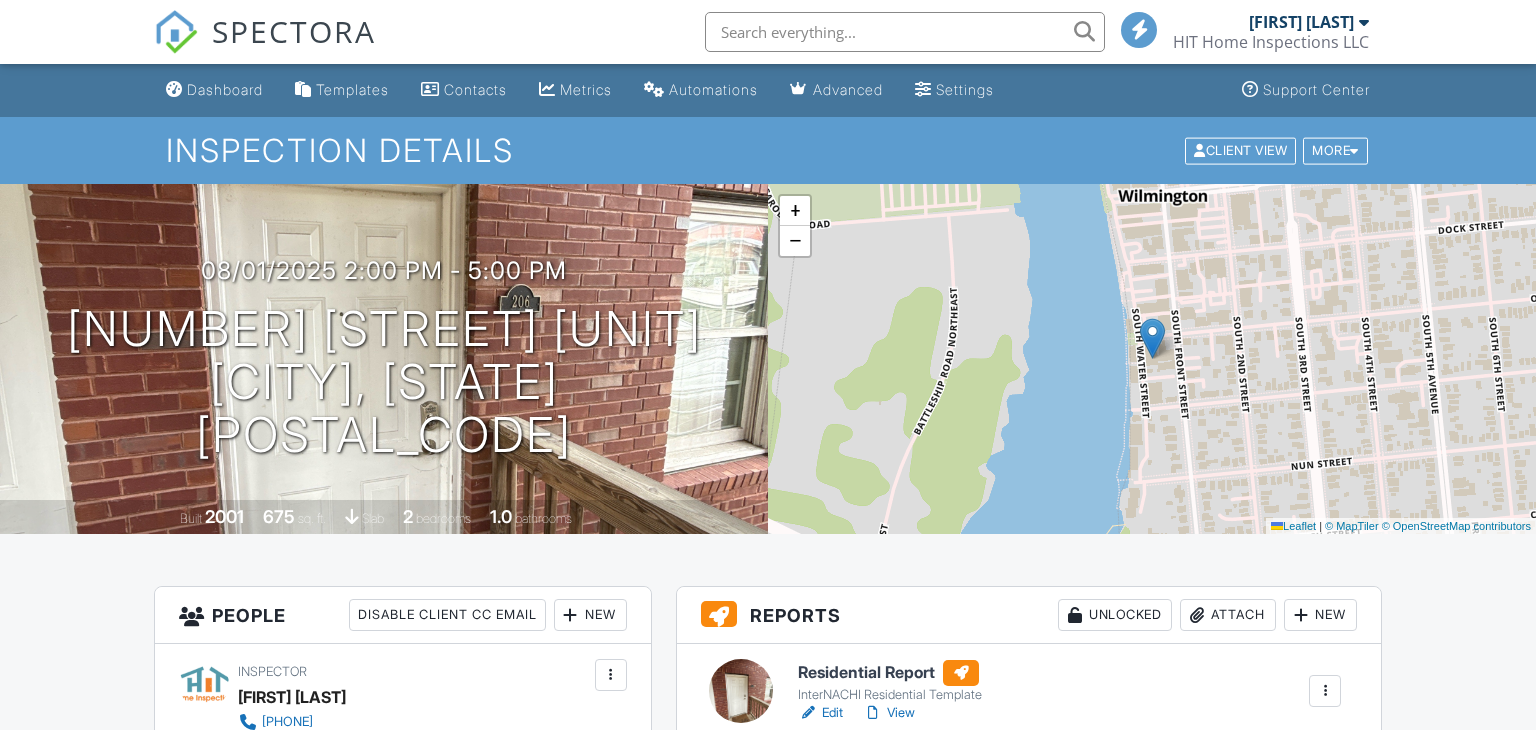 click on "Edit" at bounding box center [820, 713] 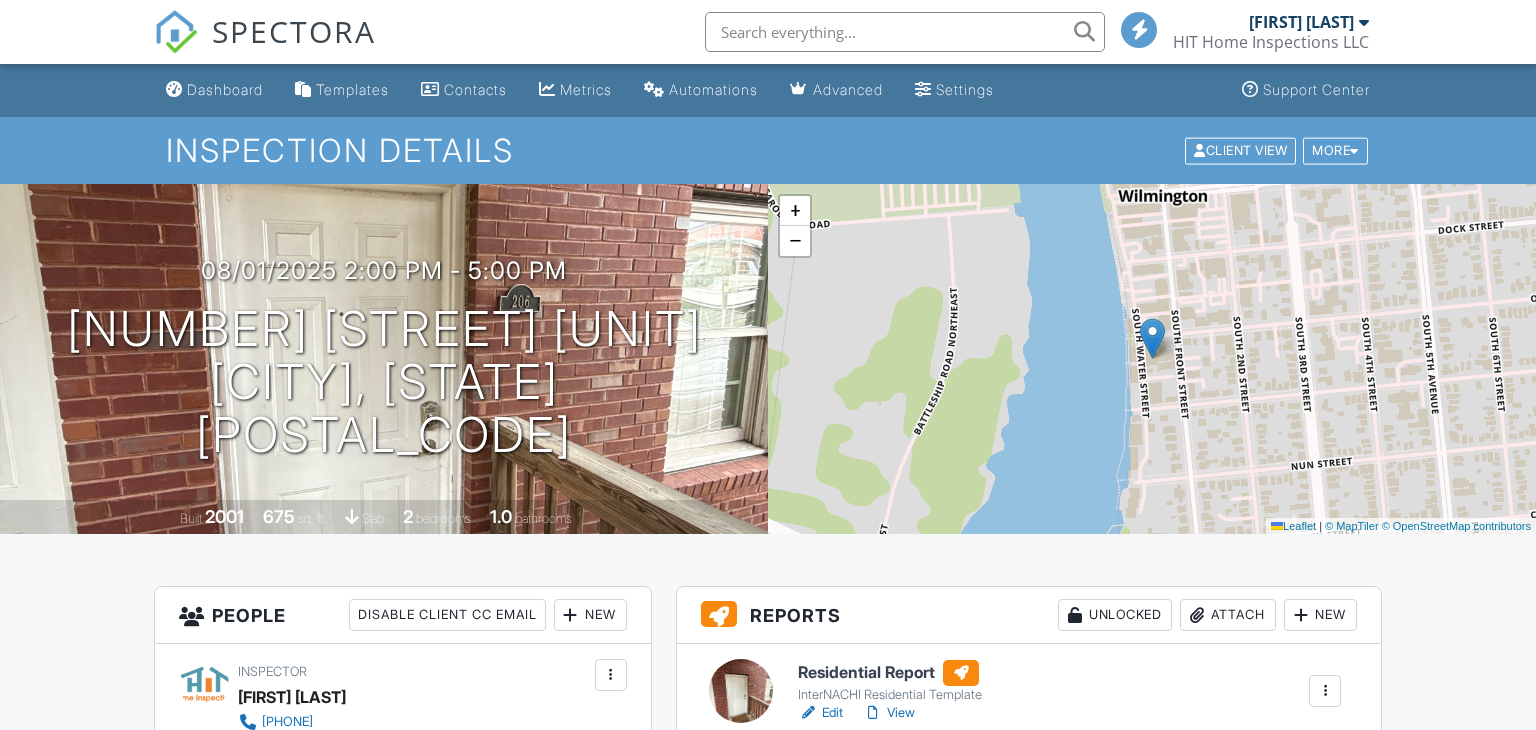 scroll, scrollTop: 312, scrollLeft: 0, axis: vertical 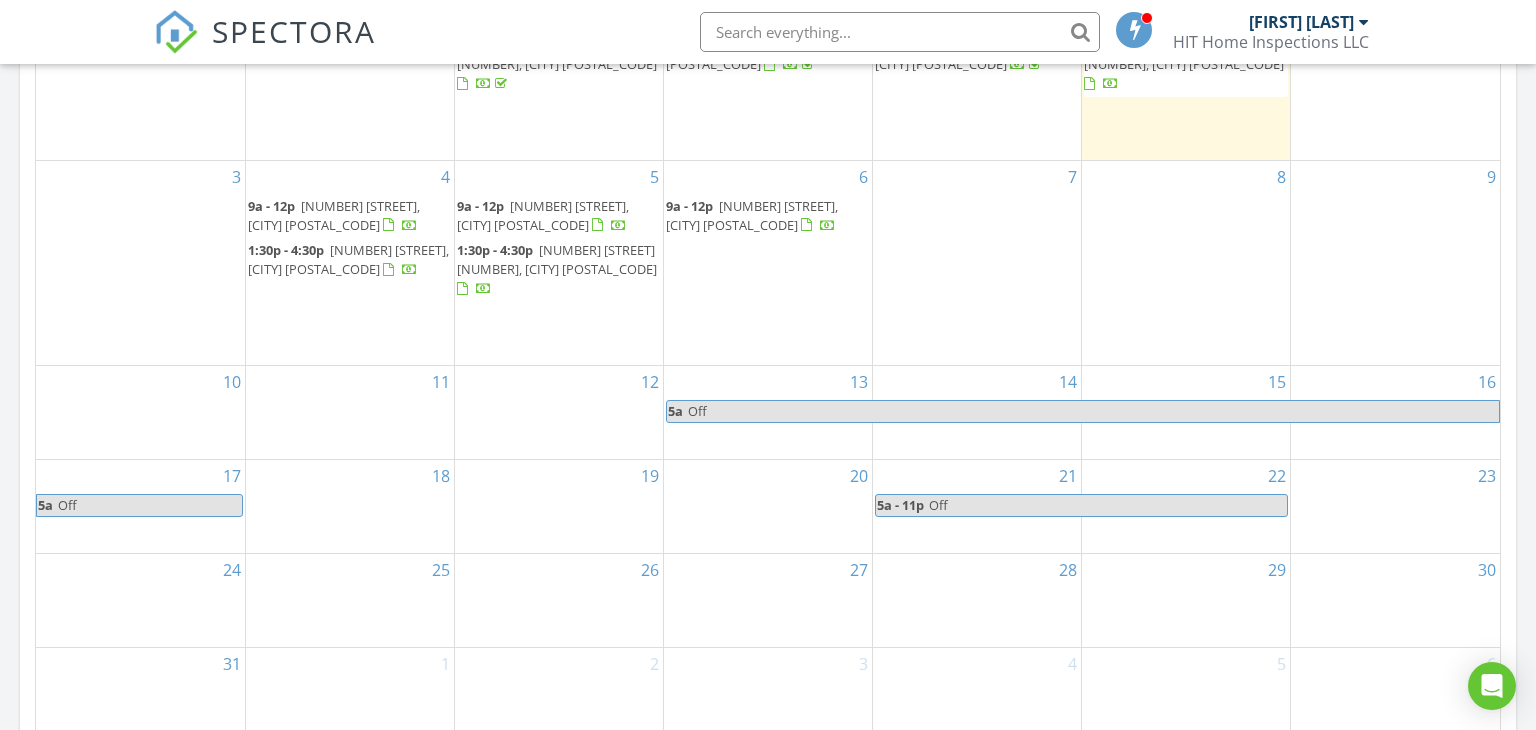 click on "Off" at bounding box center (1107, 505) 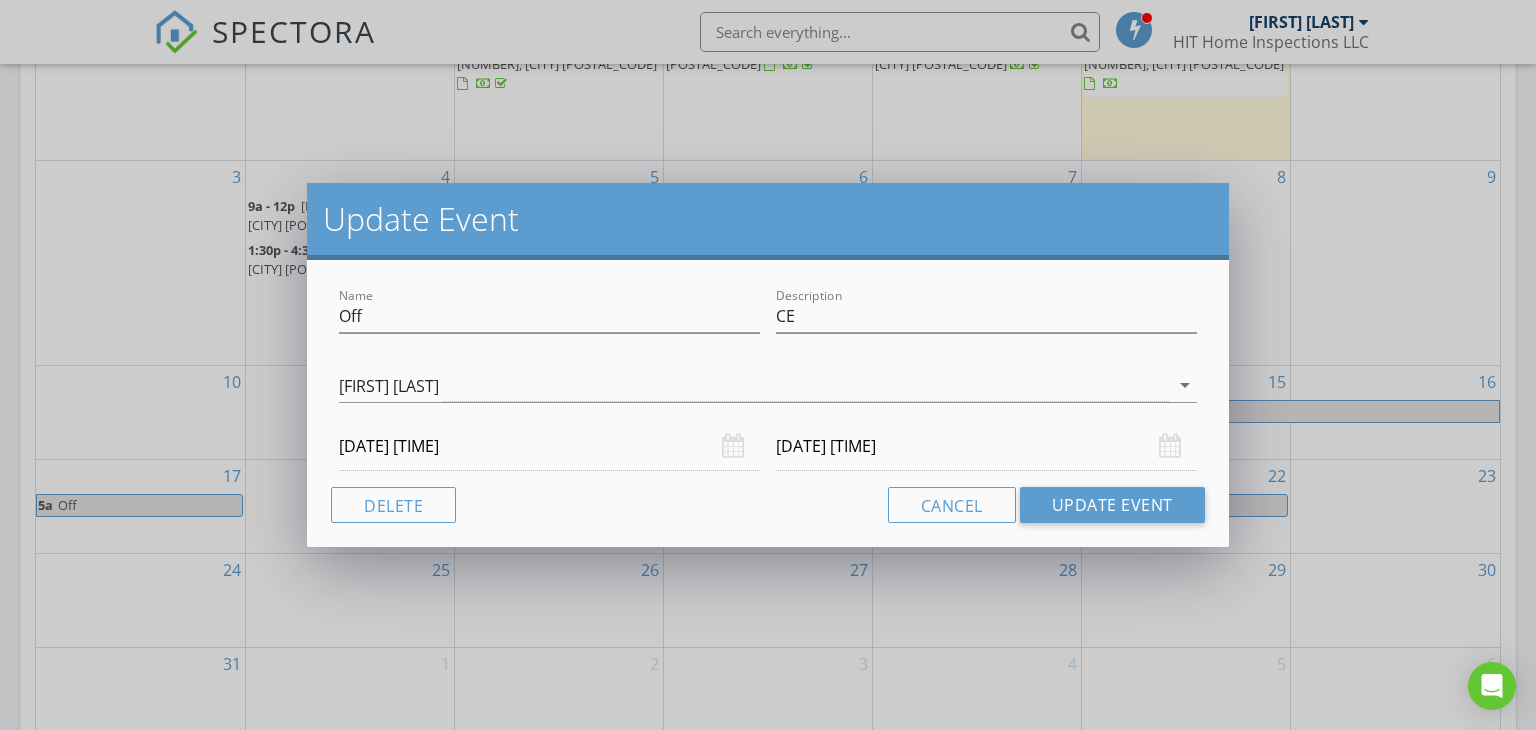 click on "08/22/2025 11:00 PM" at bounding box center [986, 446] 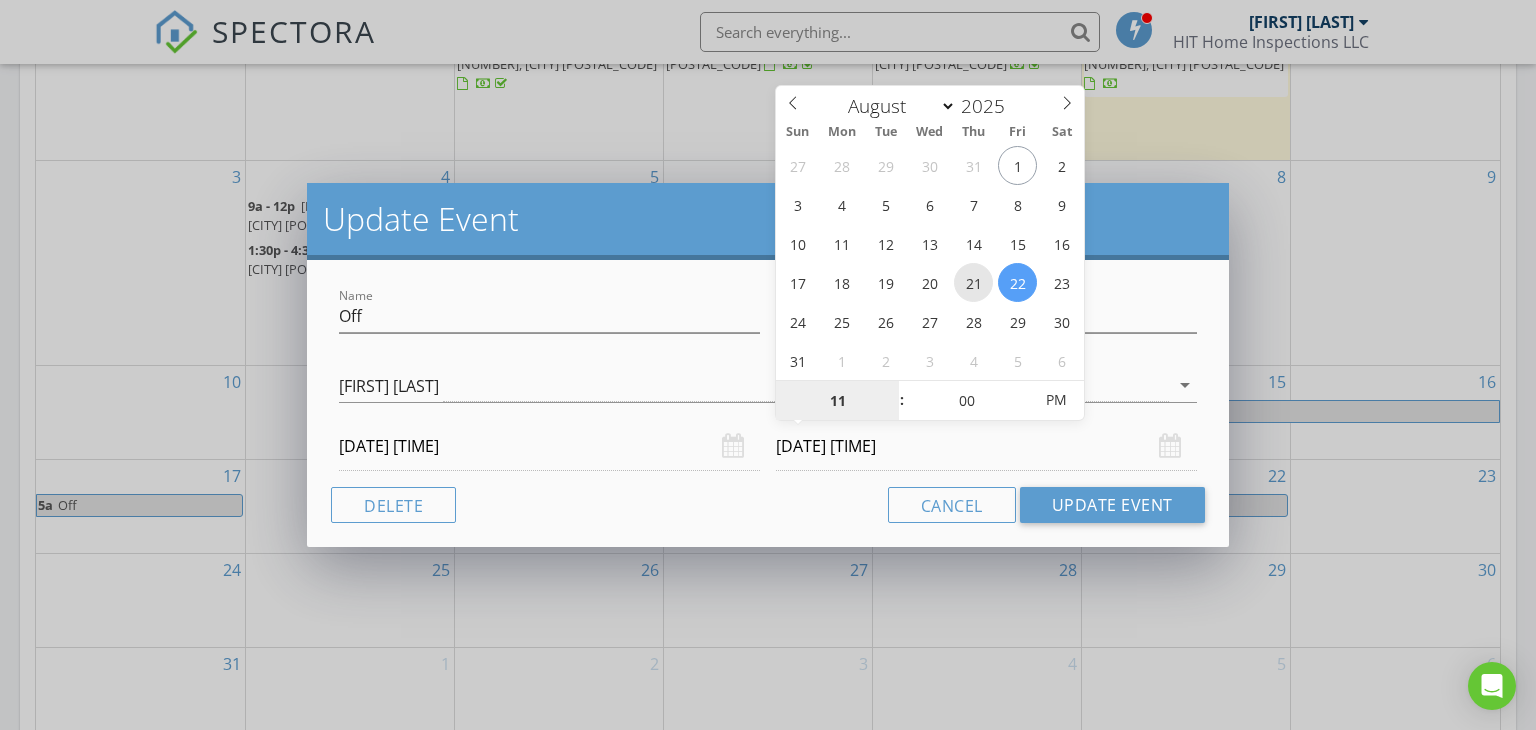 type on "08/21/2025 11:00 PM" 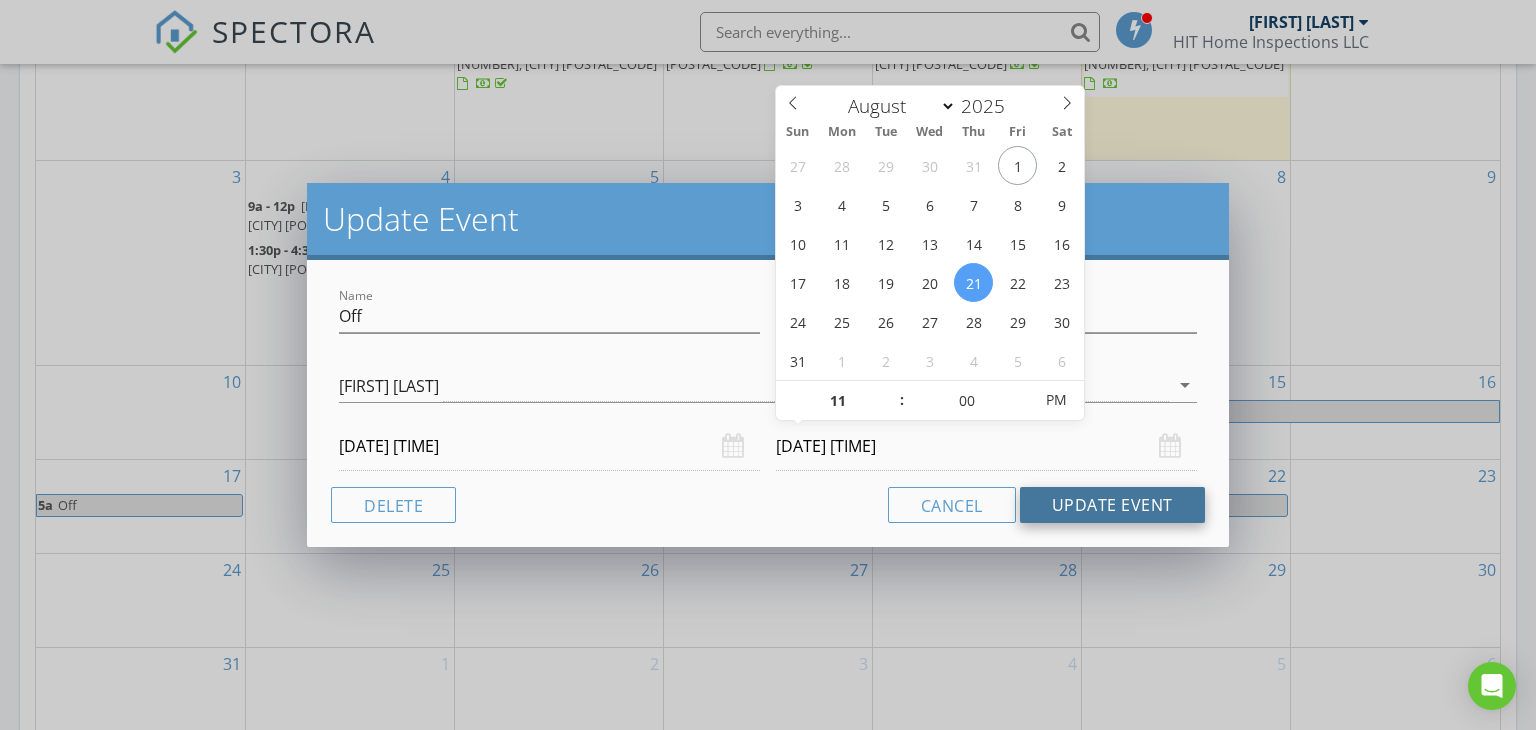 click on "Update Event" at bounding box center (1112, 505) 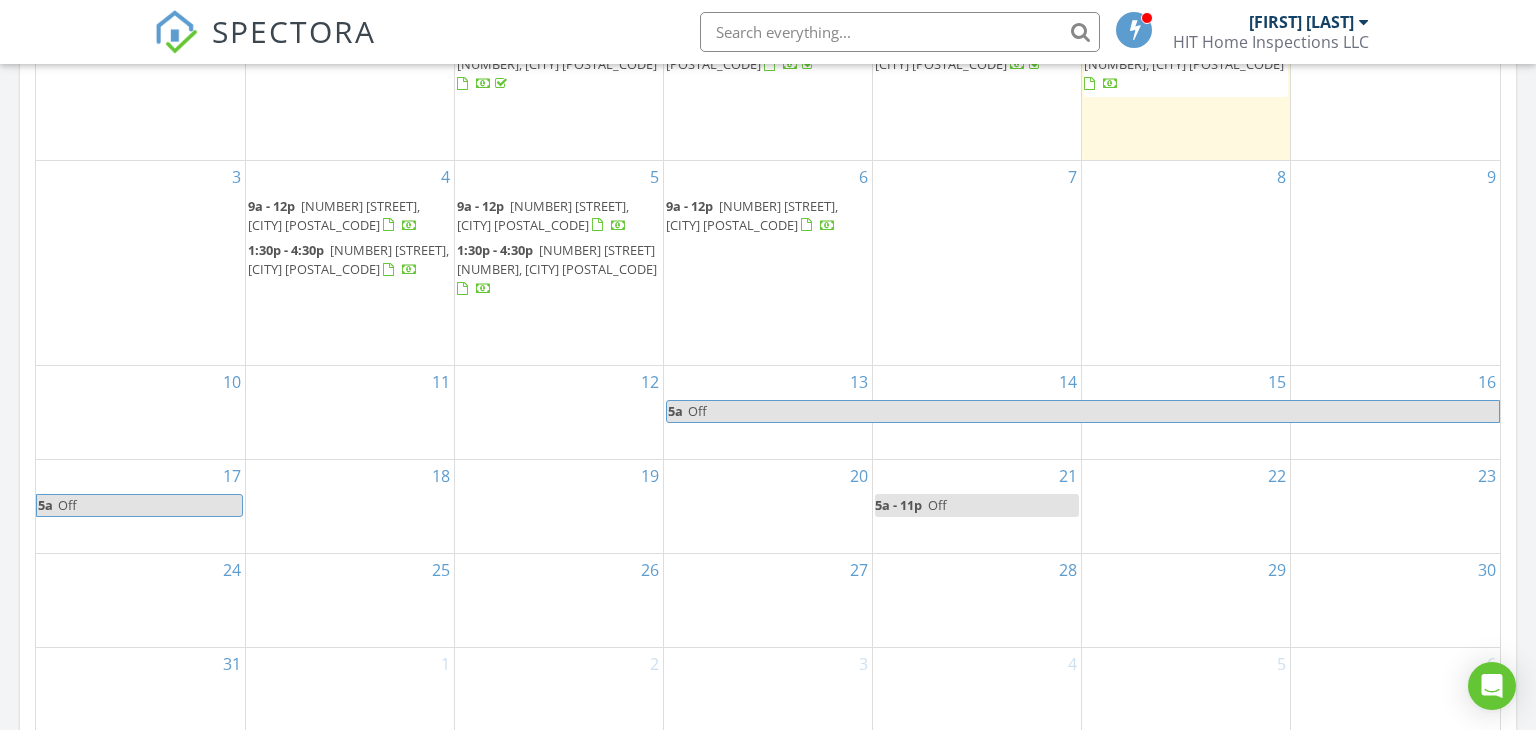click on "22" at bounding box center (1186, 506) 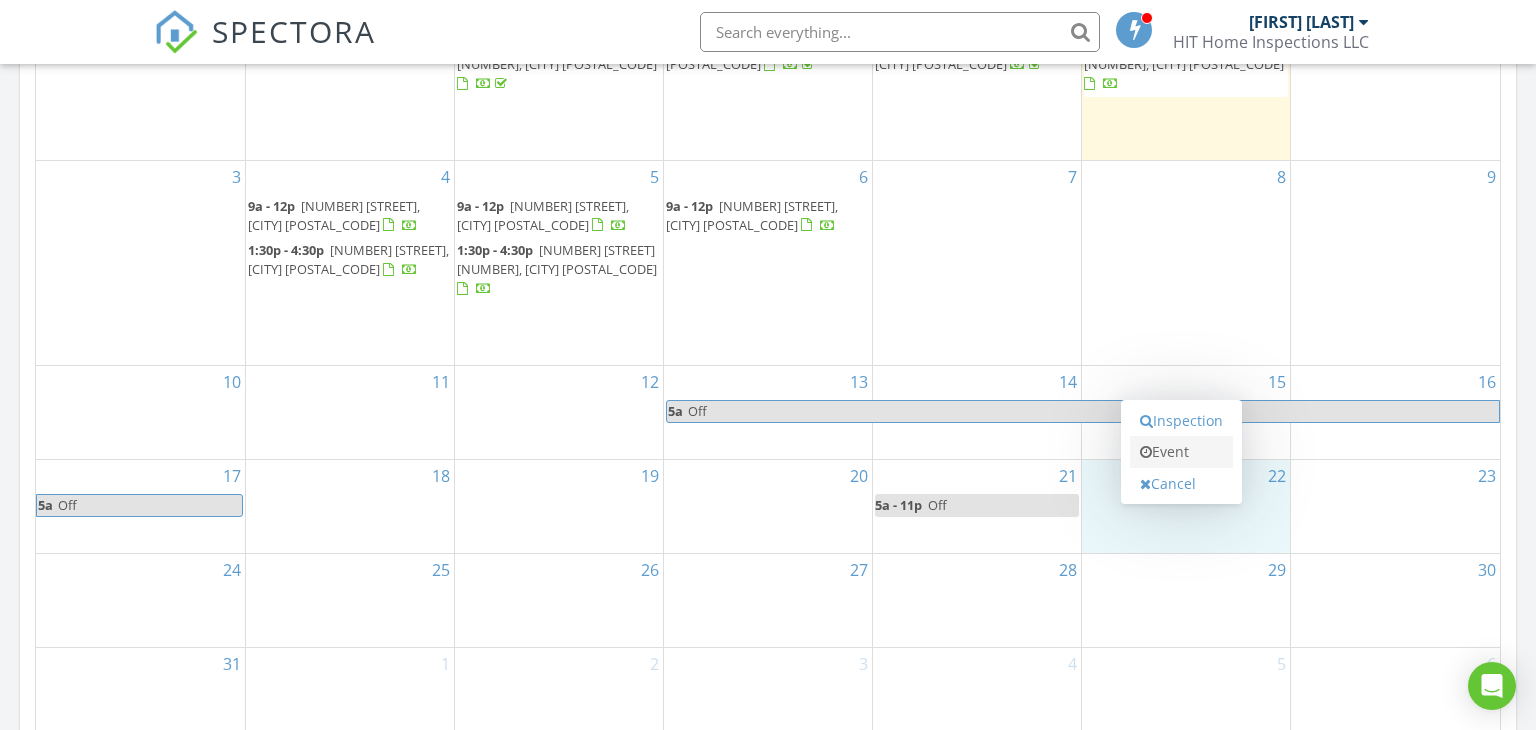 click on "Event" at bounding box center (1181, 452) 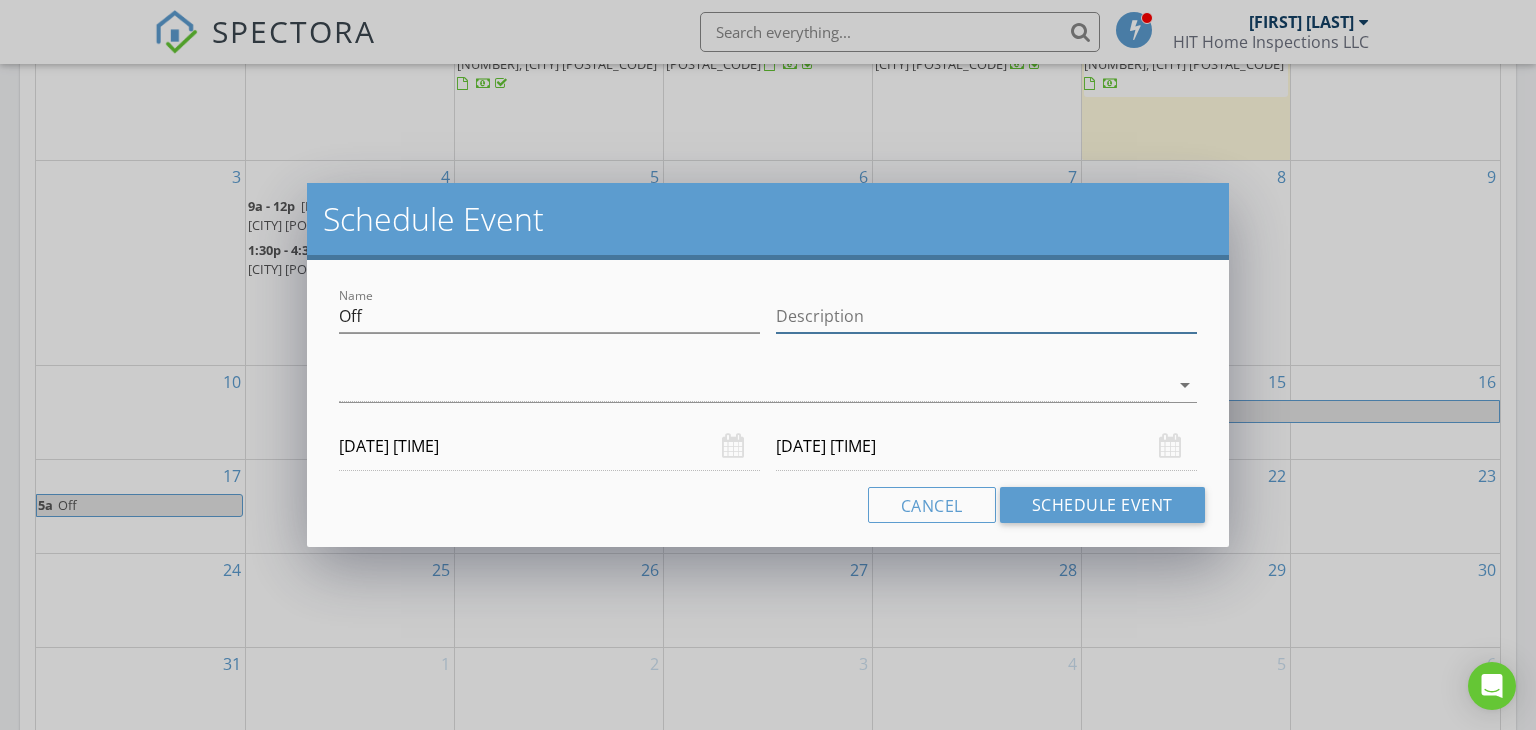 click on "Description" at bounding box center [986, 316] 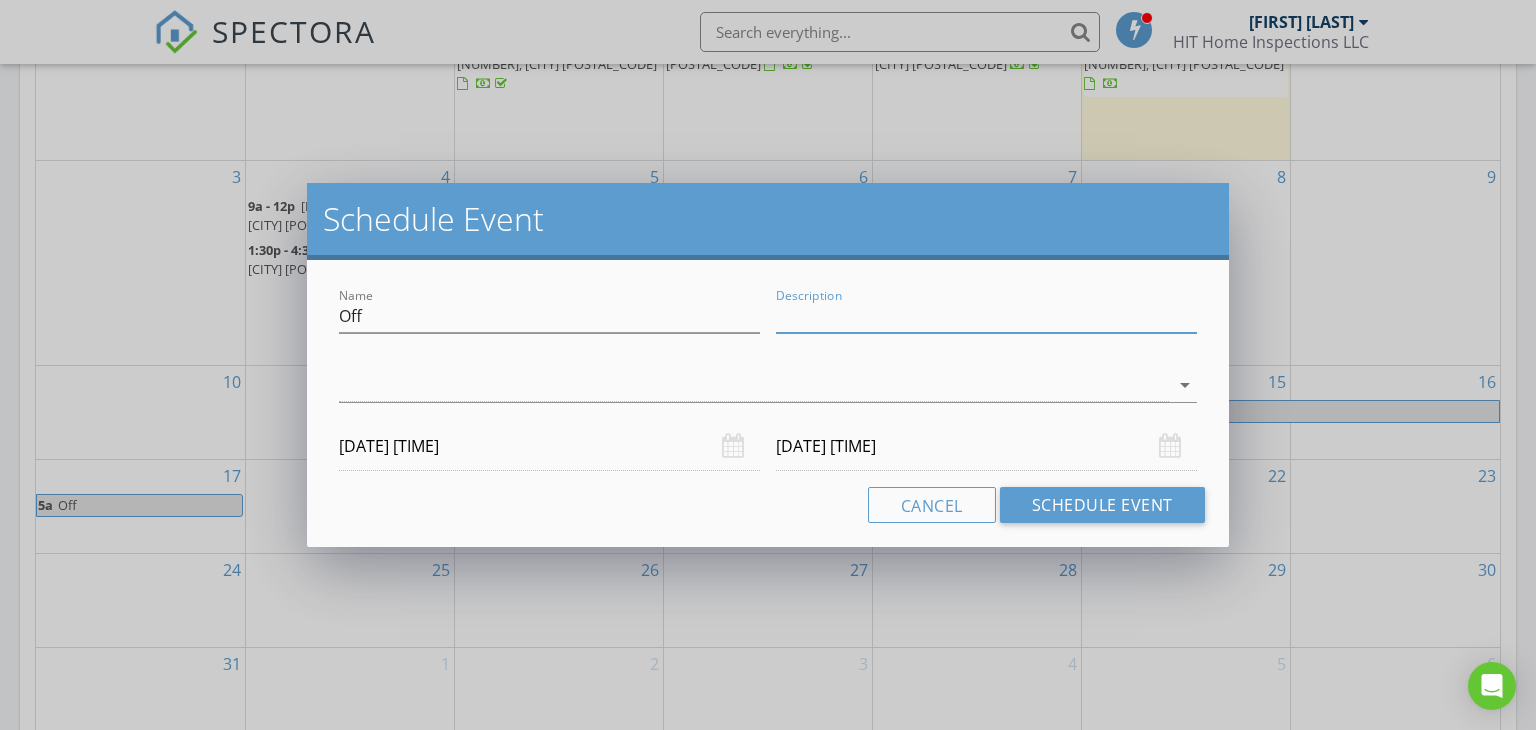 click on "Description" at bounding box center [986, 316] 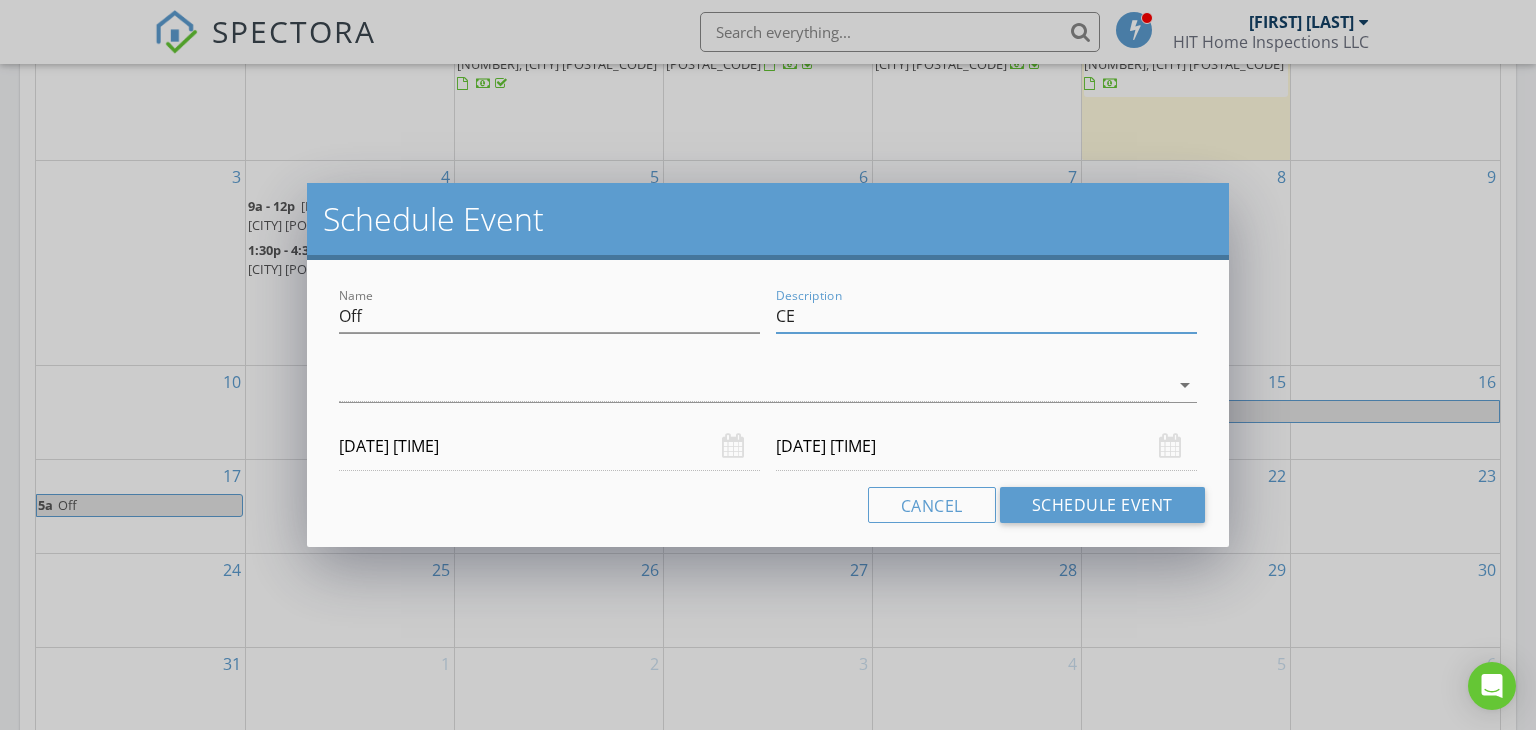 type on "CE" 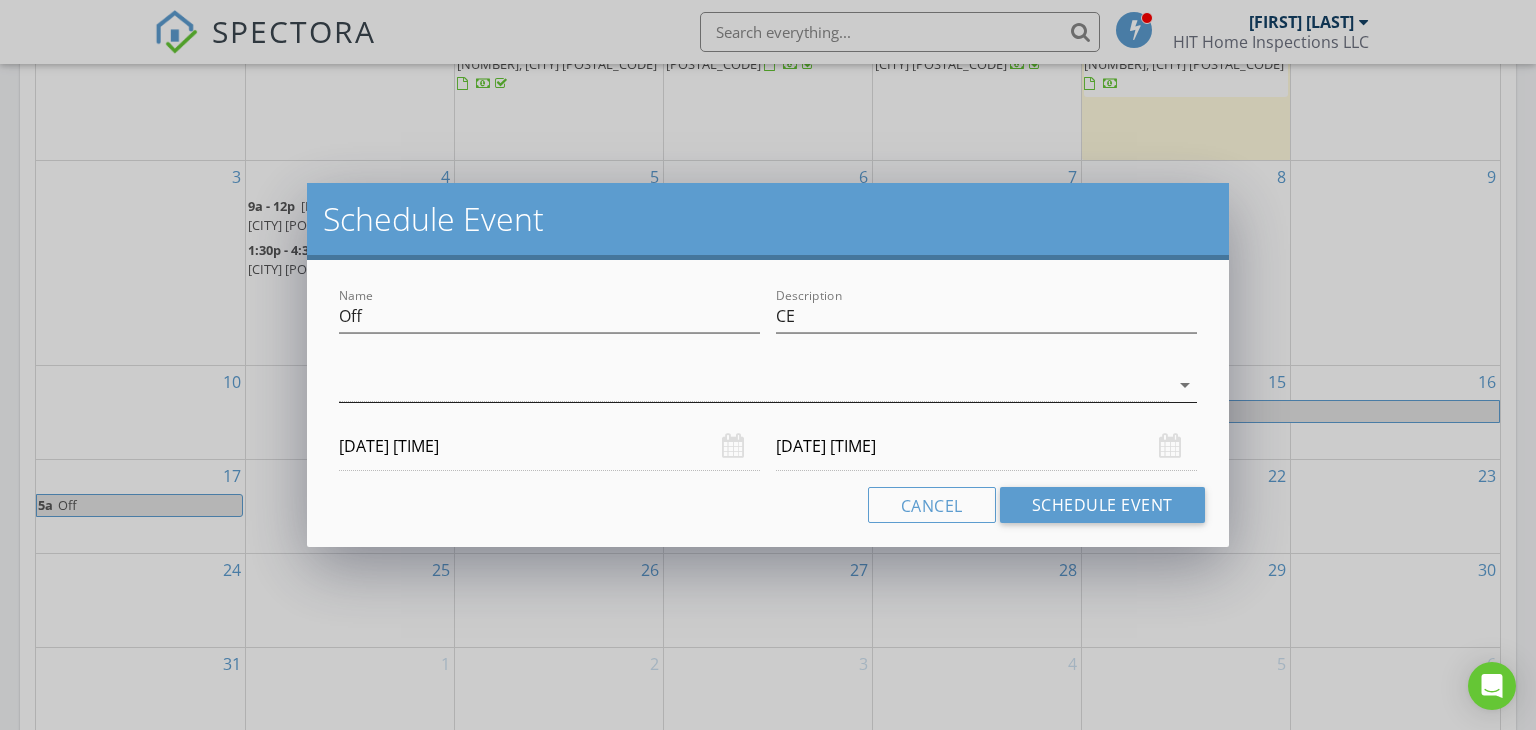 click at bounding box center (754, 385) 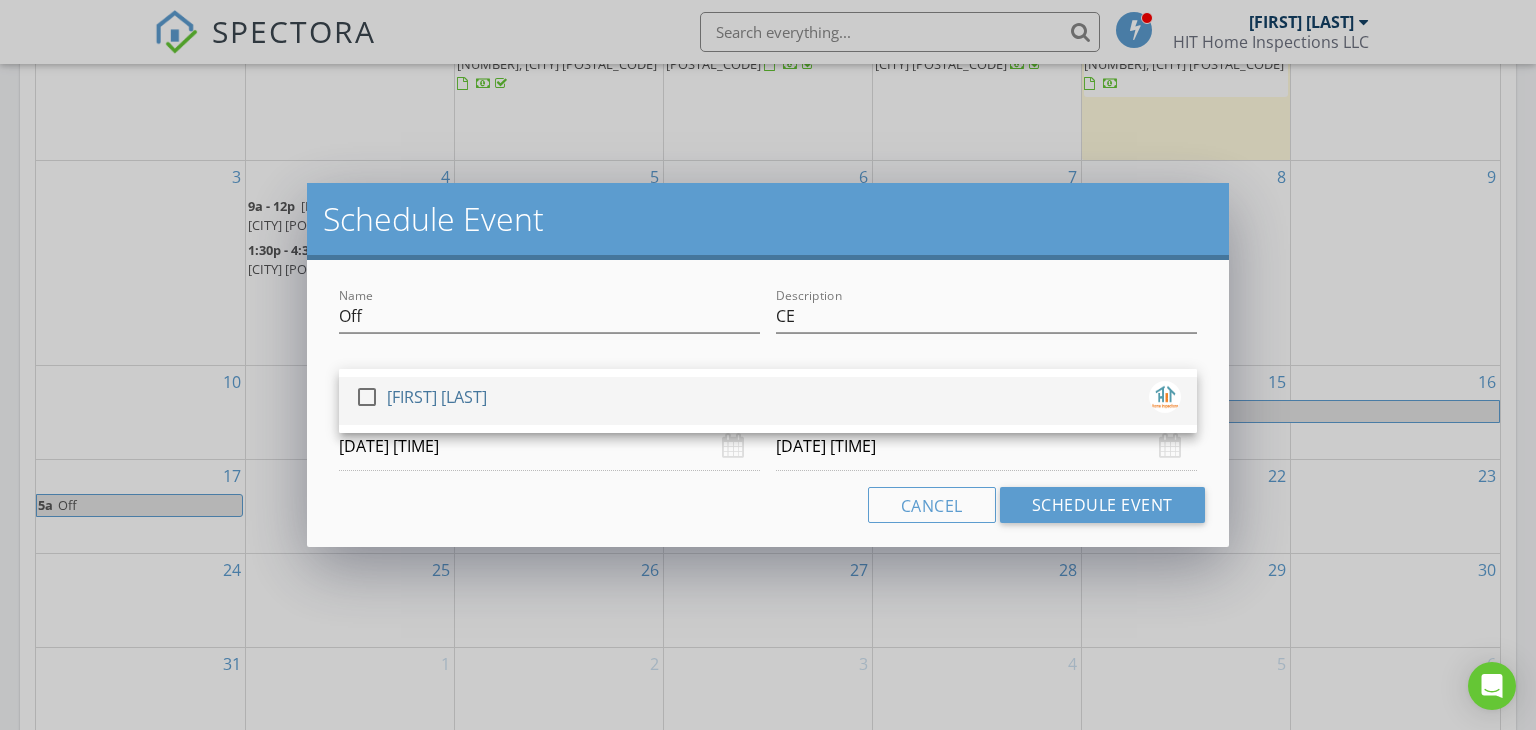 click at bounding box center (367, 397) 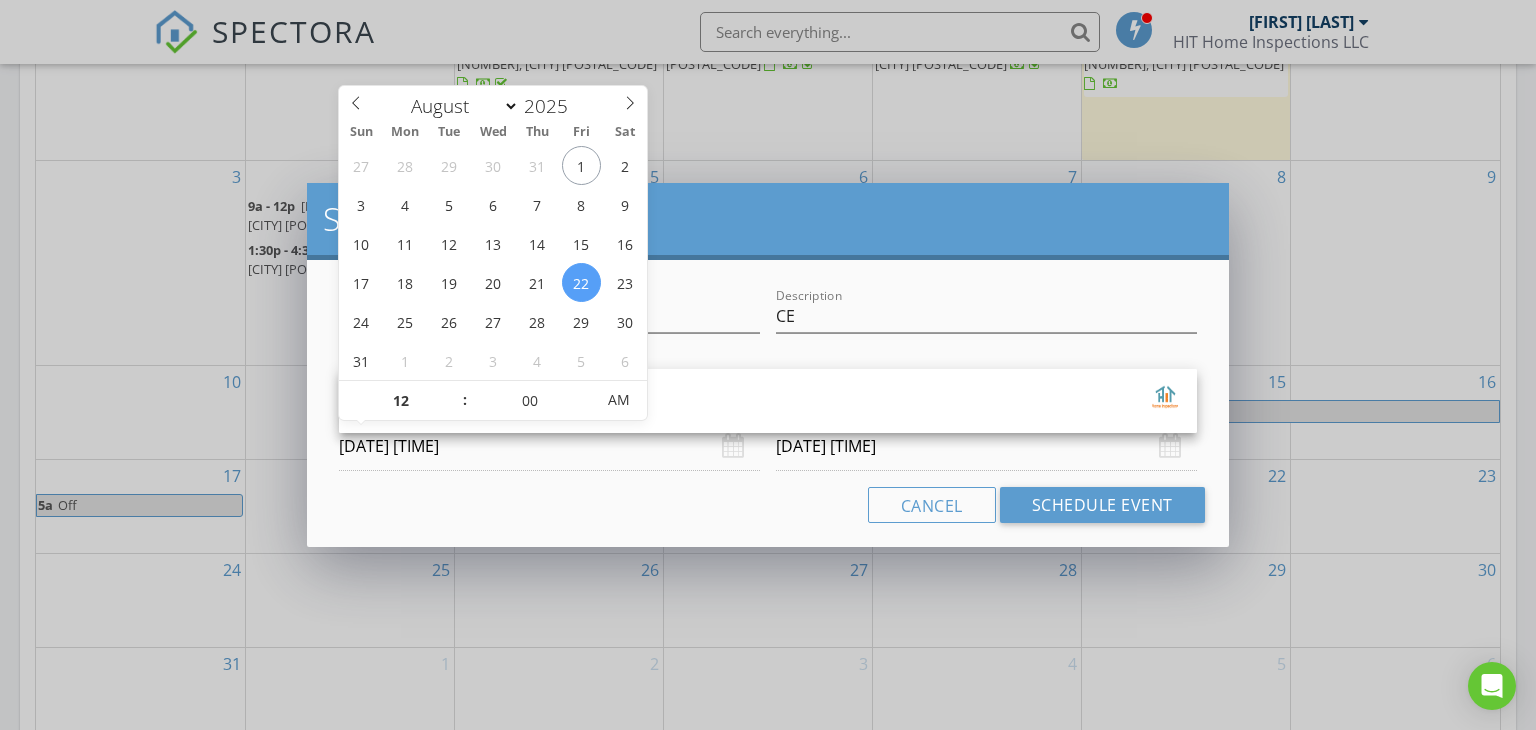 click on "08/22/2025 12:00 AM" at bounding box center (549, 446) 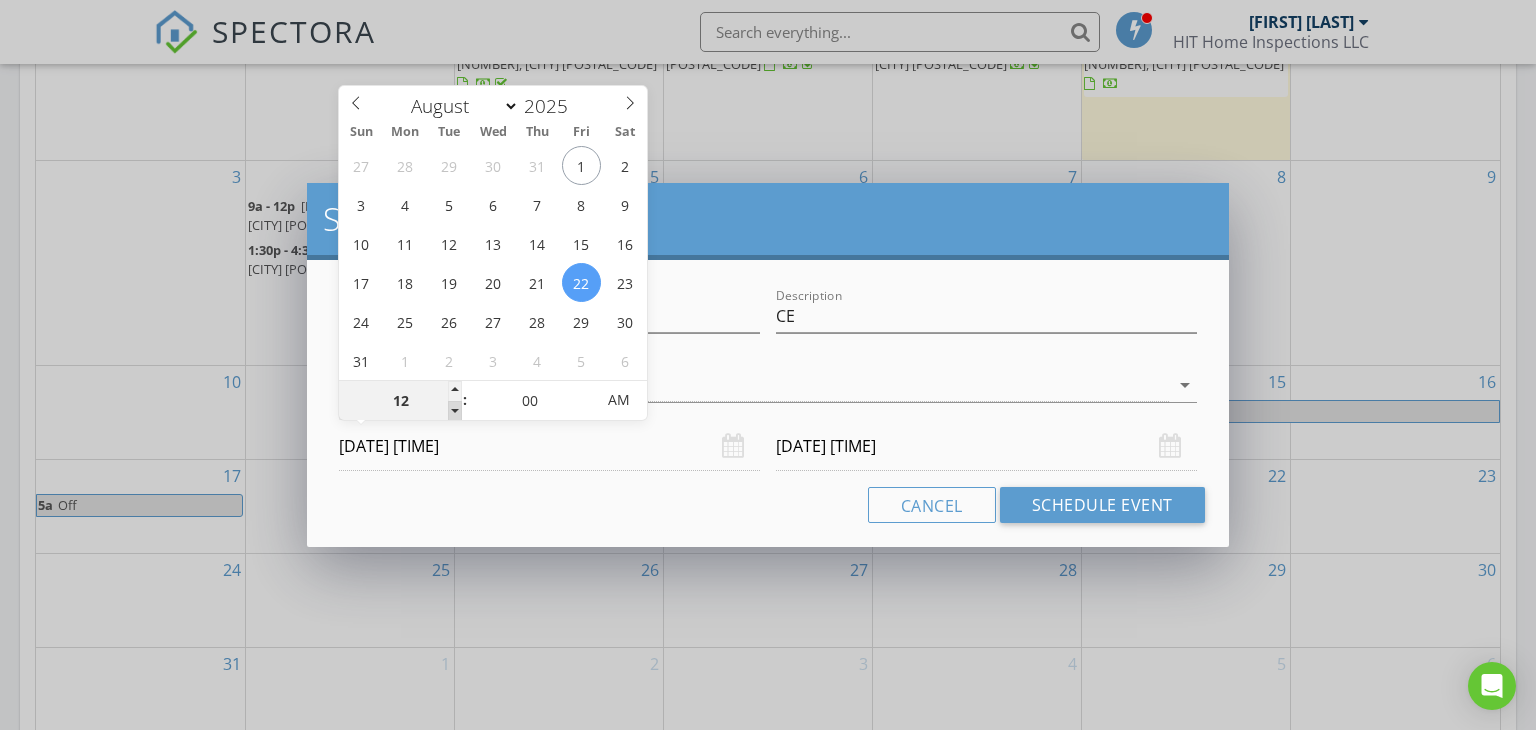 type on "11" 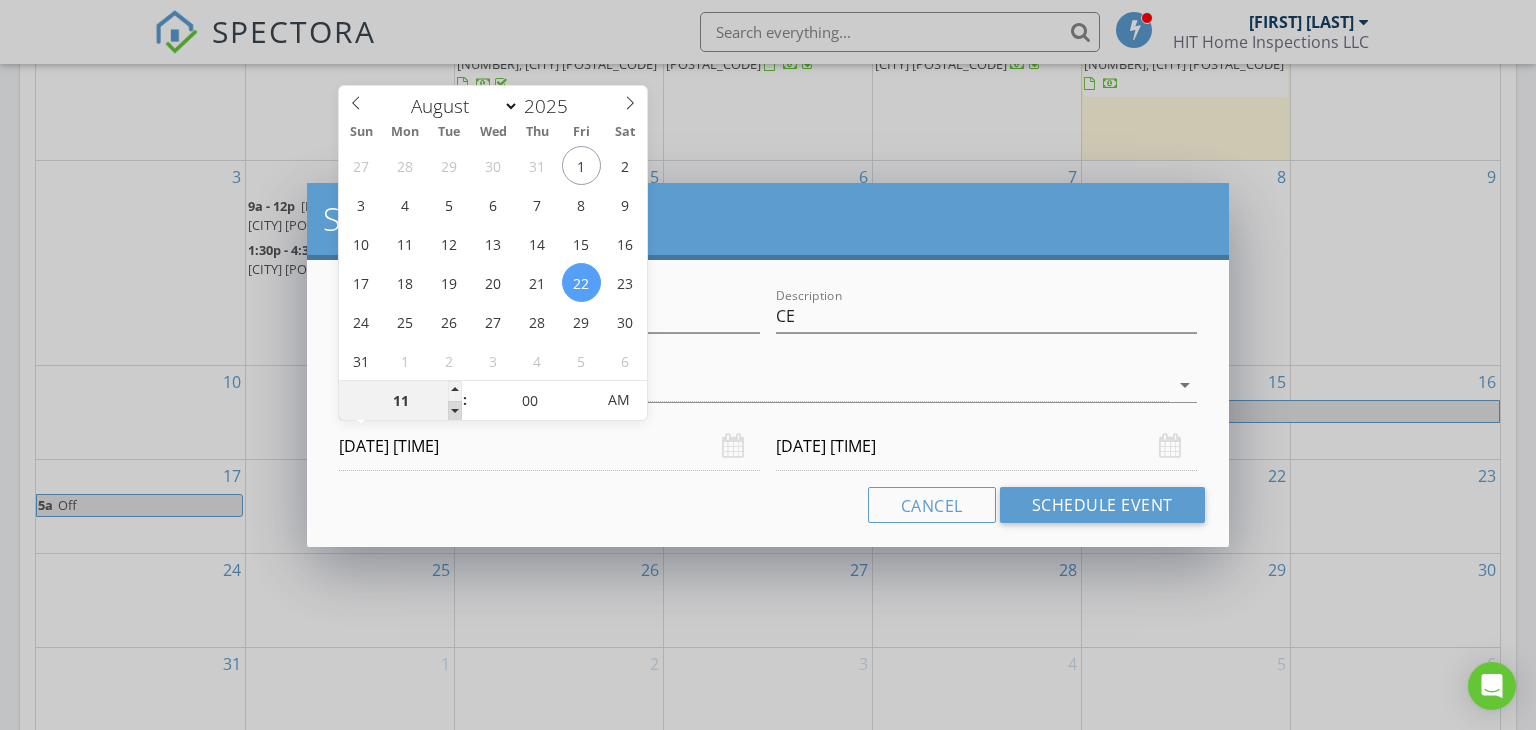 click at bounding box center [455, 411] 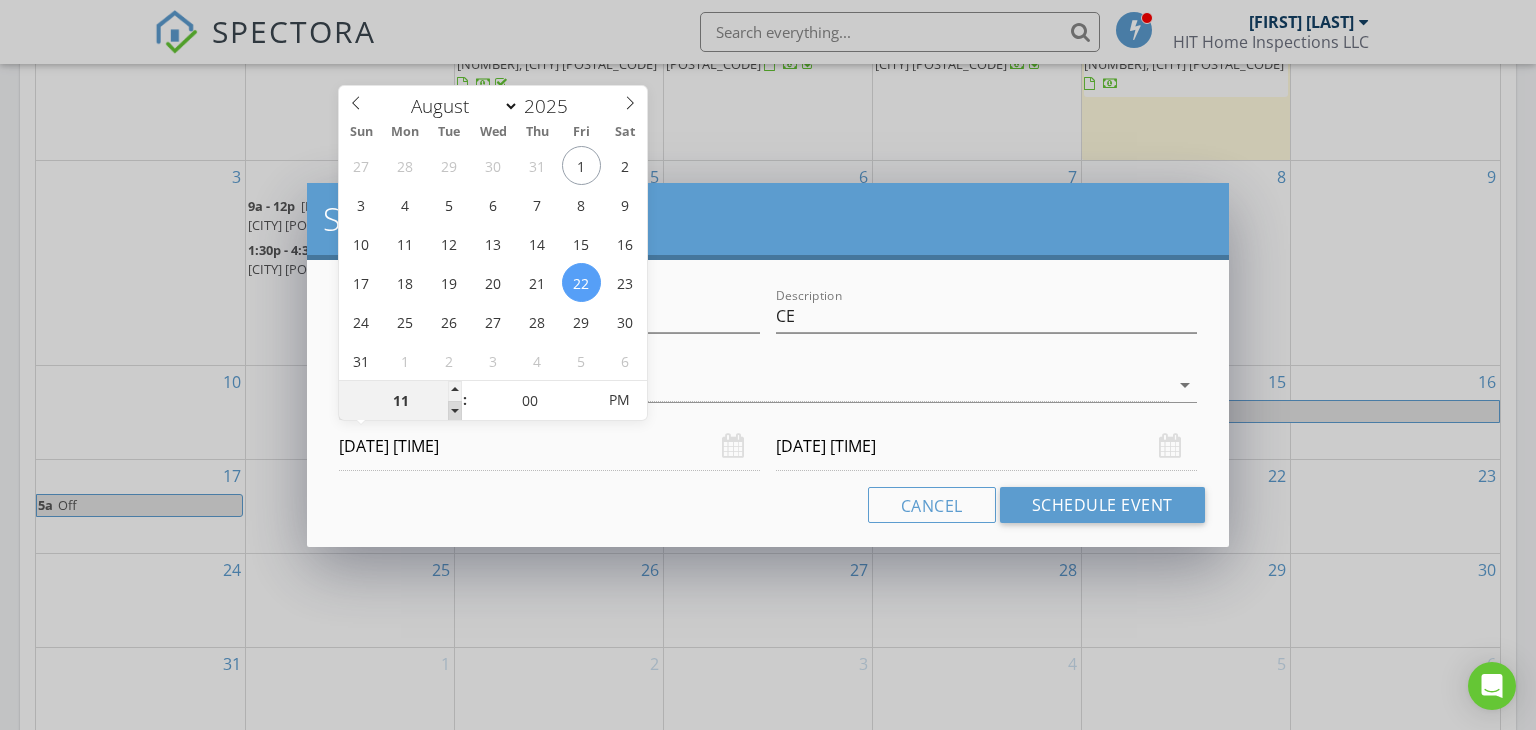 type on "10" 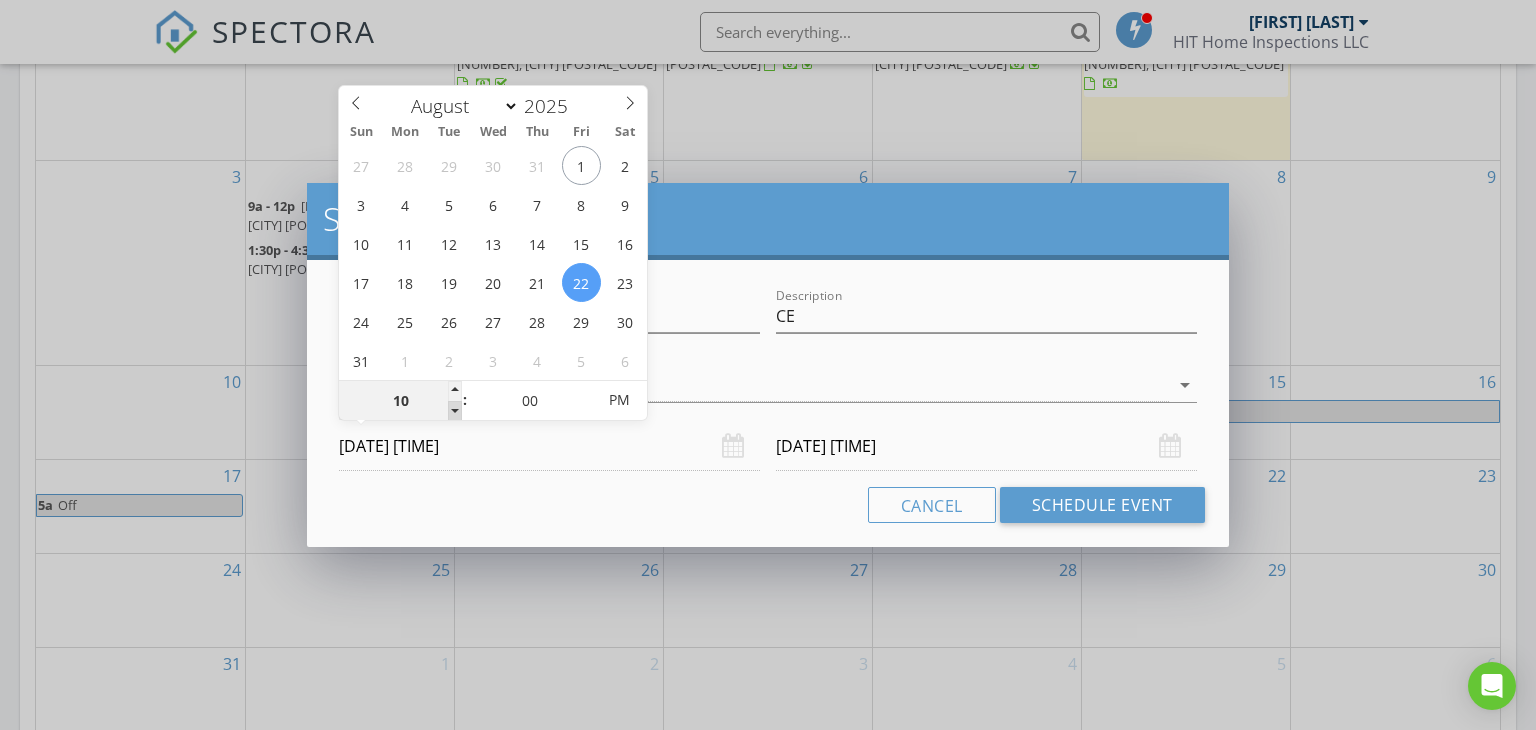 click at bounding box center [455, 411] 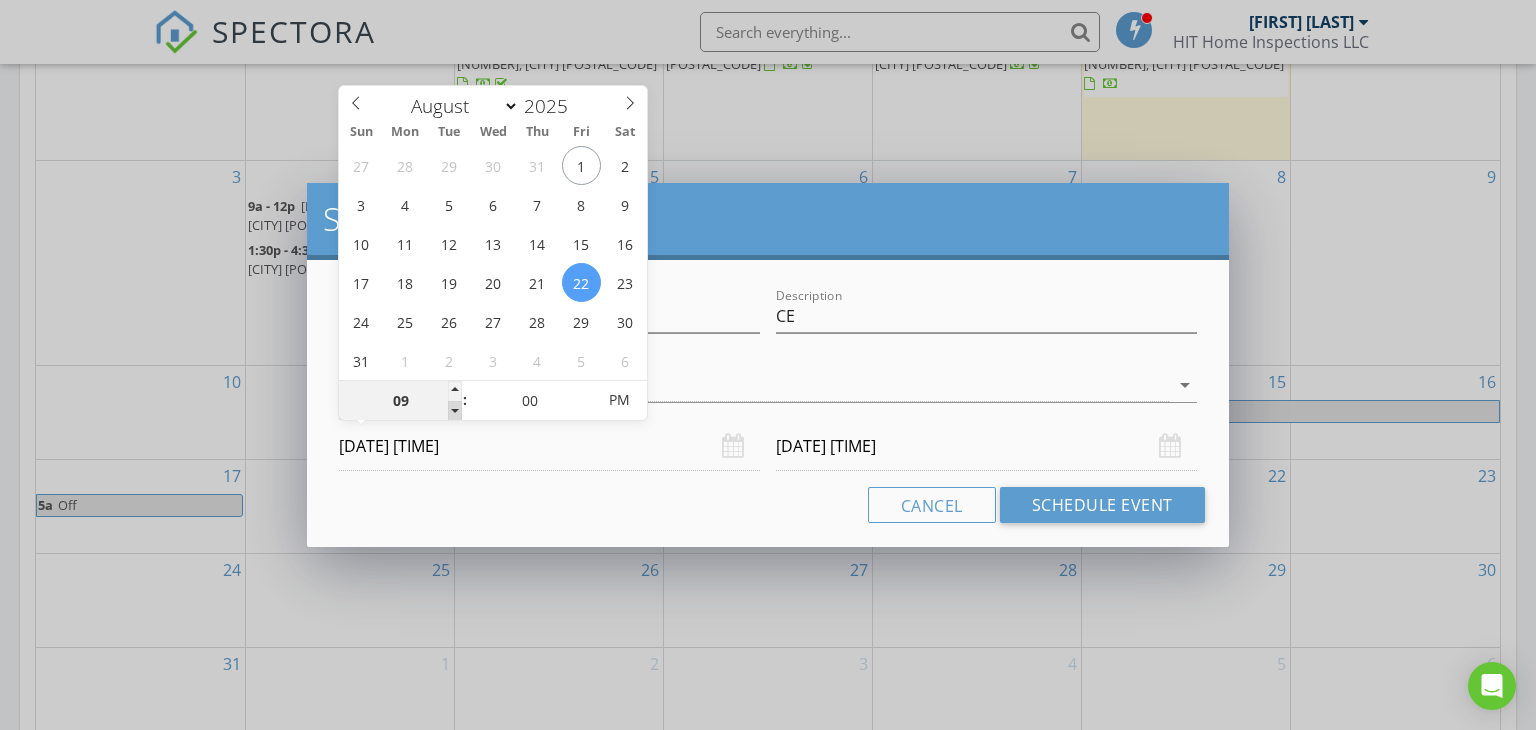 type on "08" 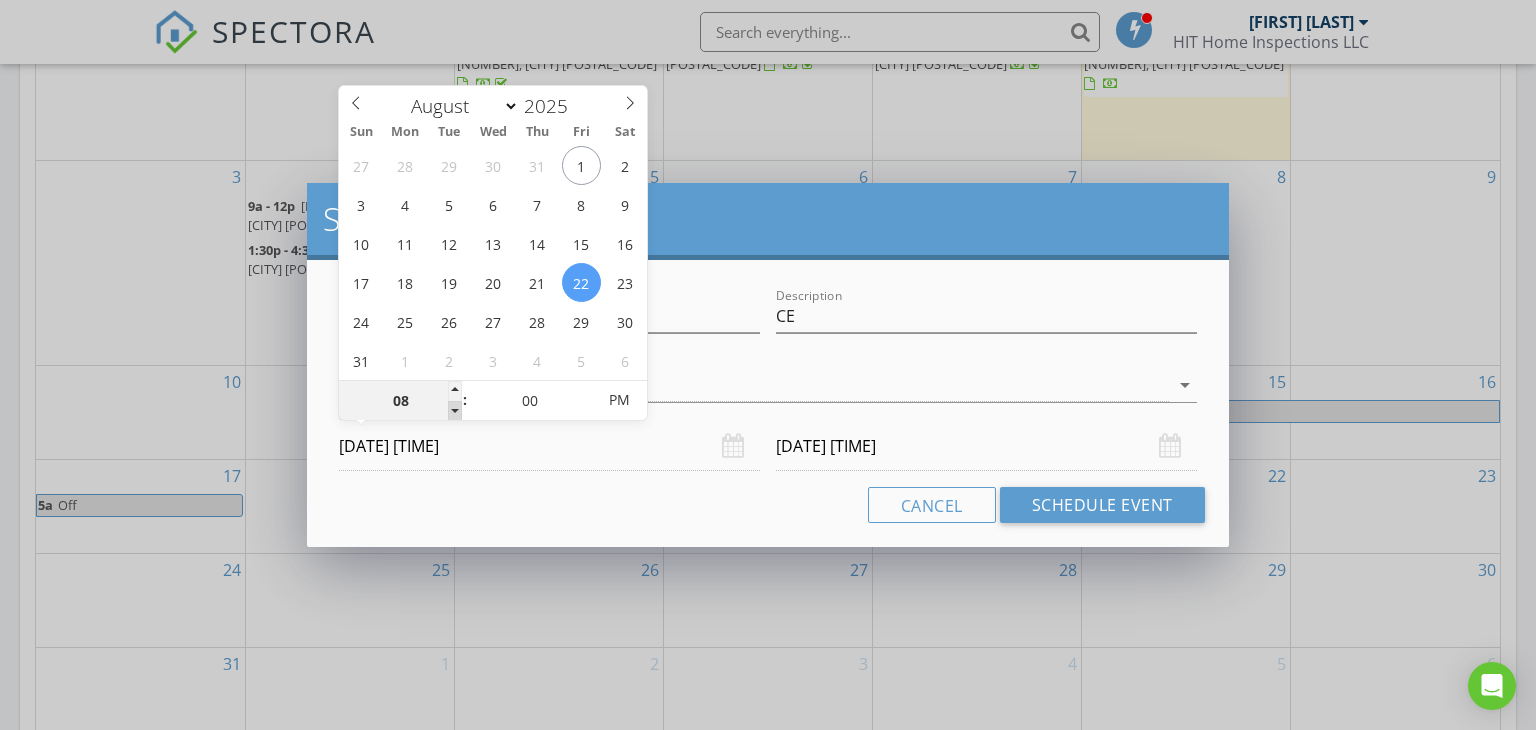 click at bounding box center (455, 411) 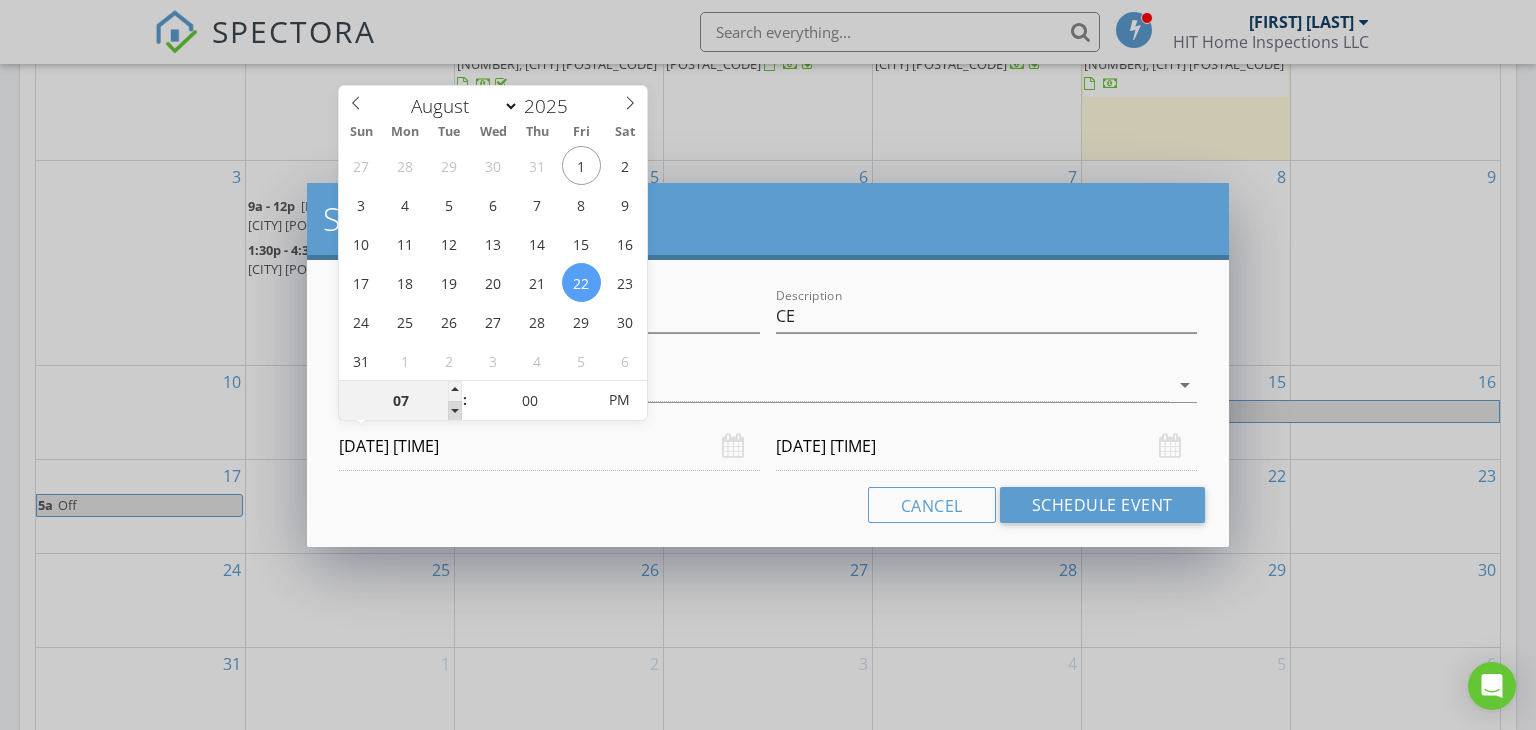 click at bounding box center (455, 411) 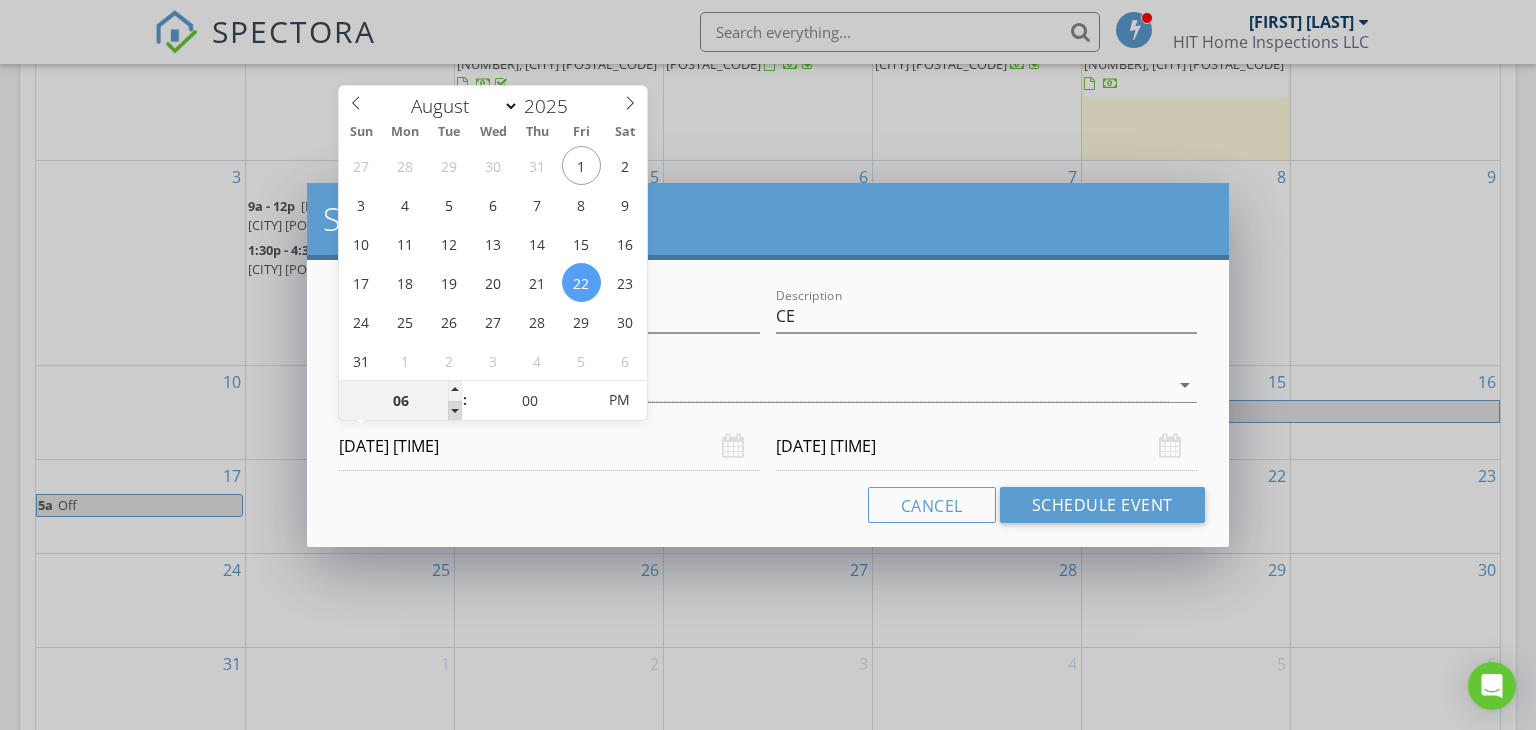 click at bounding box center [455, 411] 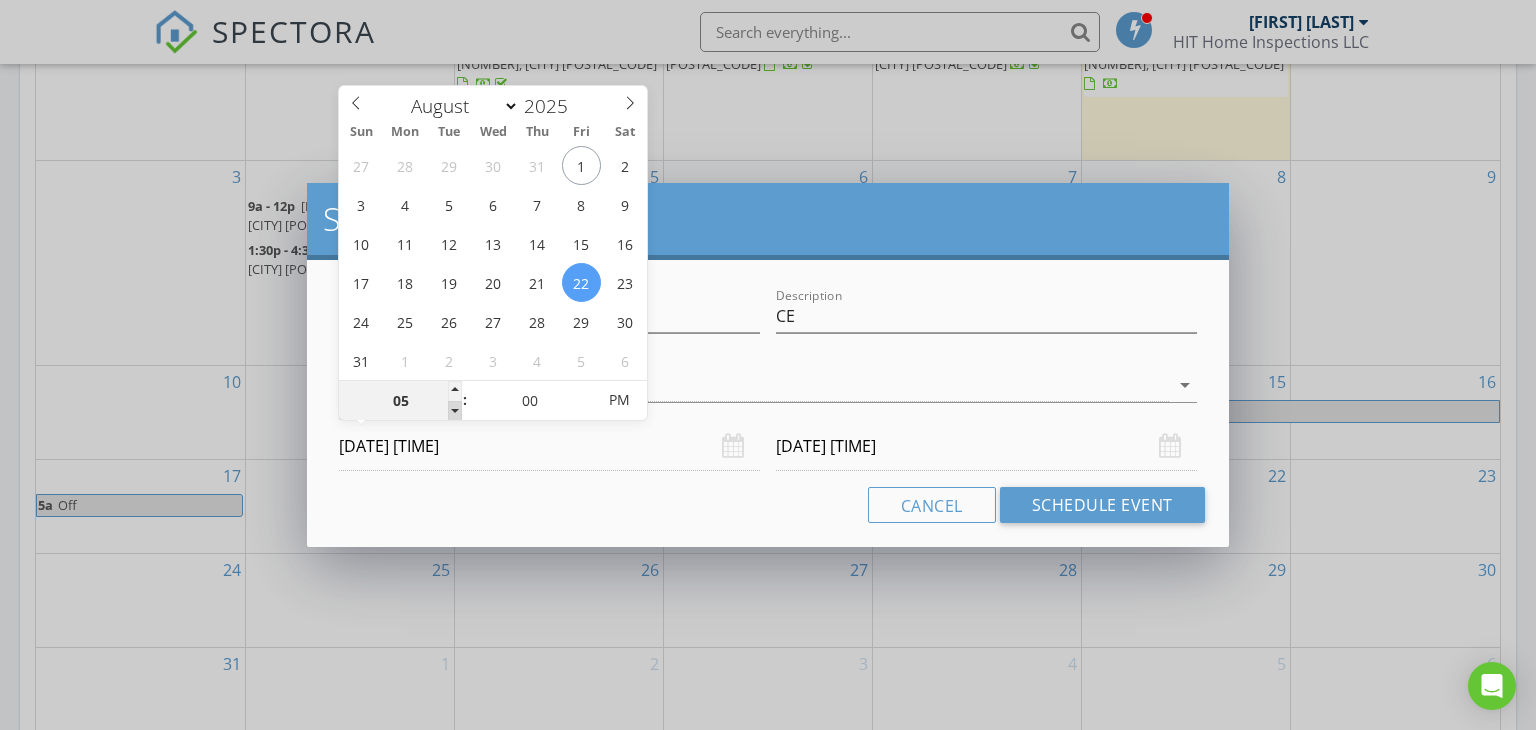 click at bounding box center (455, 411) 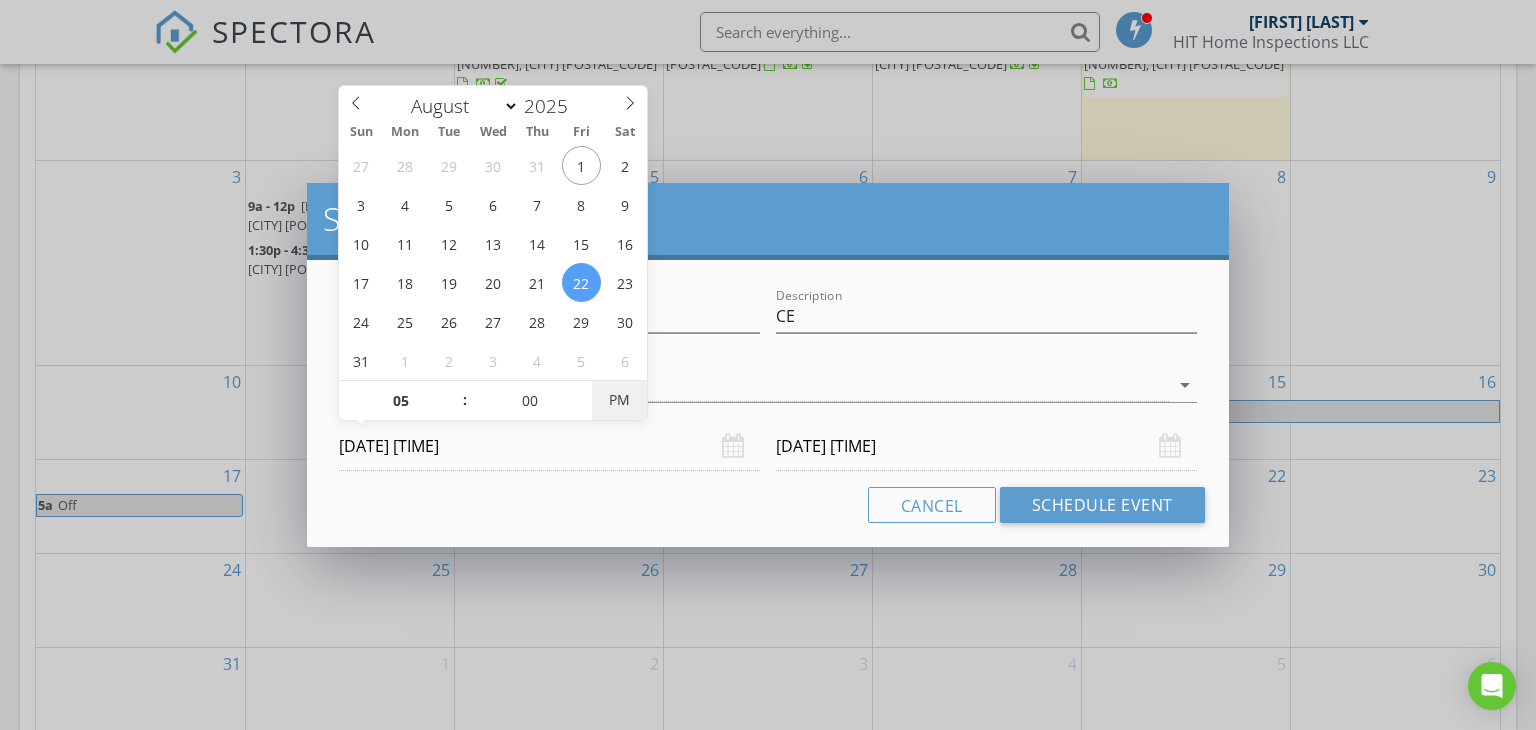 type on "08/22/2025 5:00 AM" 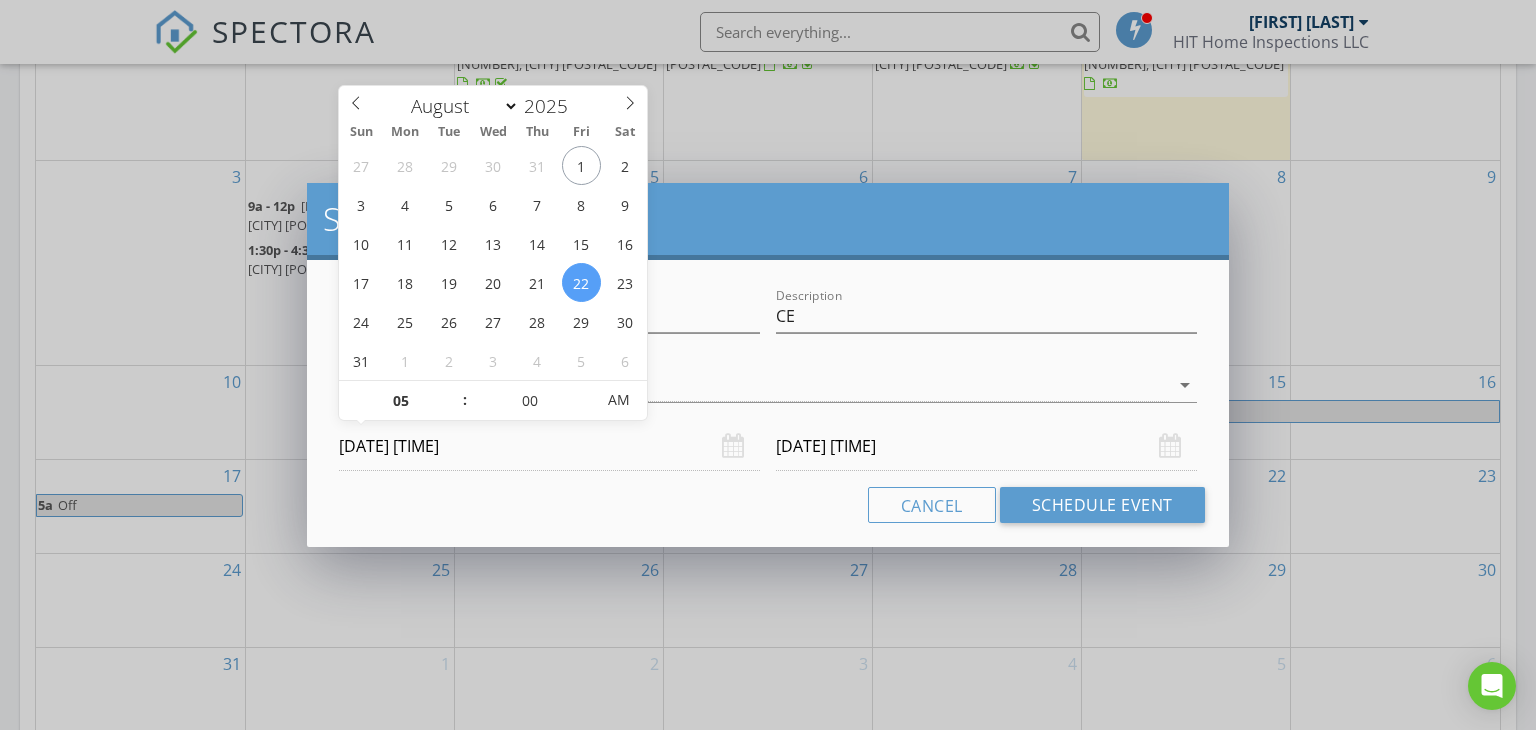 click on "08/23/2025 5:00 AM" at bounding box center [986, 446] 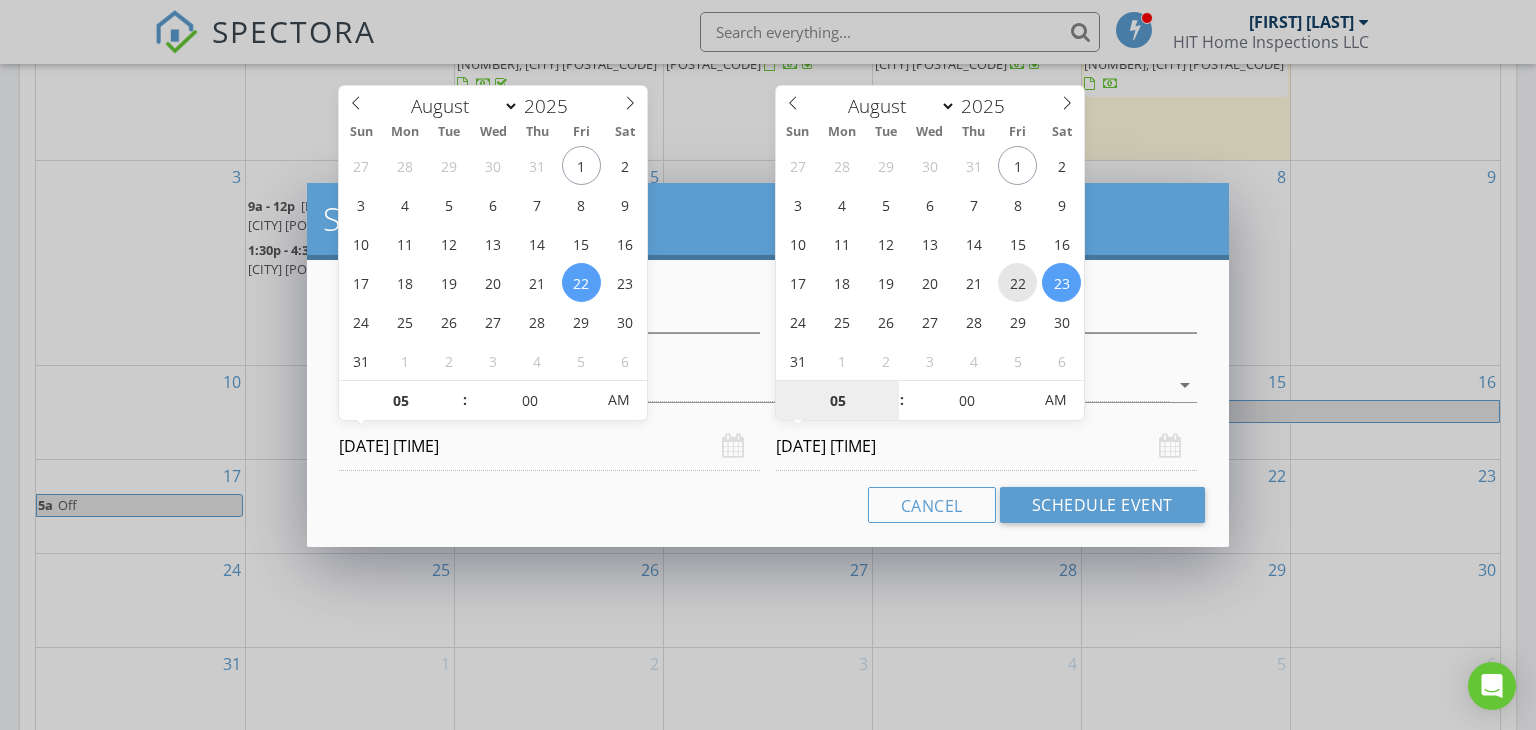 type on "08/22/2025 5:00 AM" 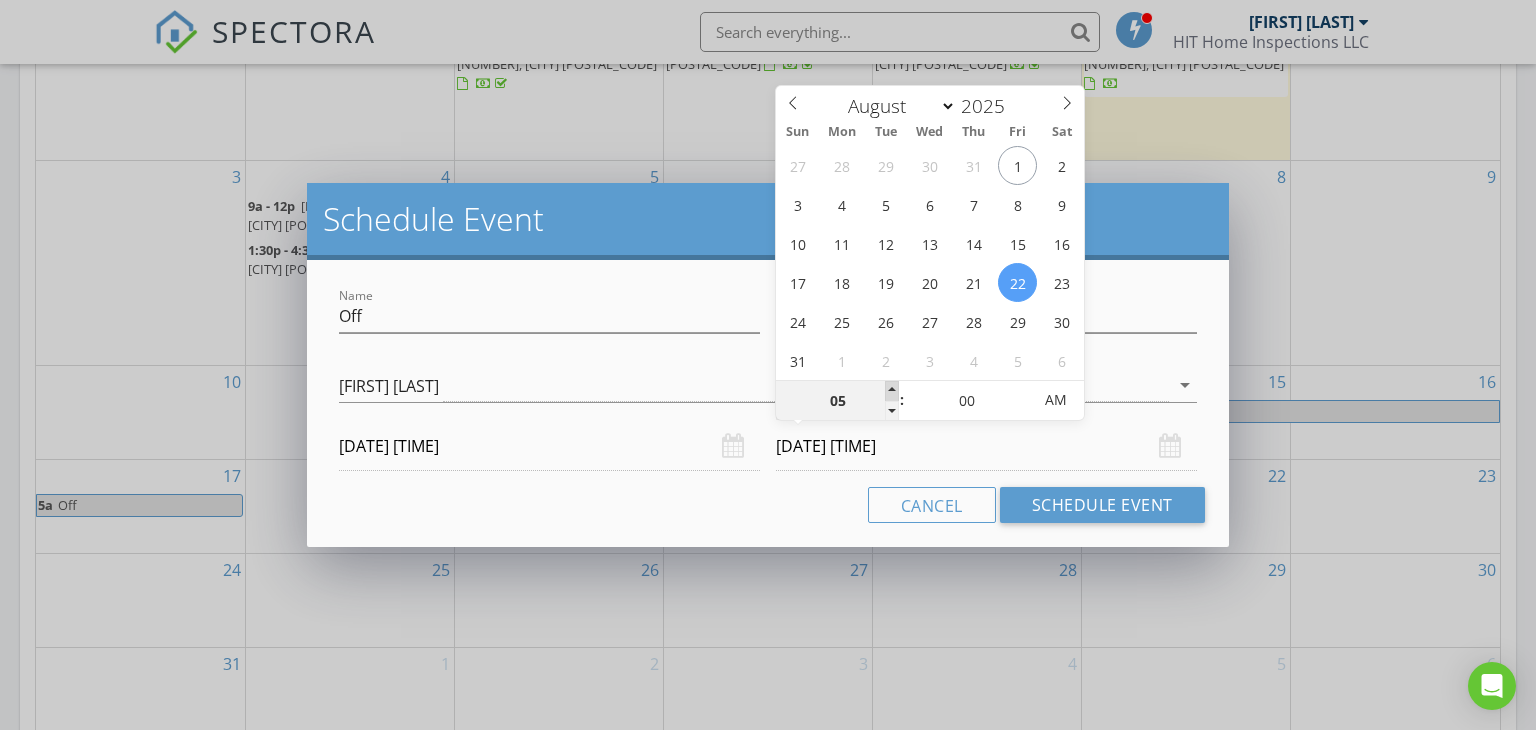 type on "06" 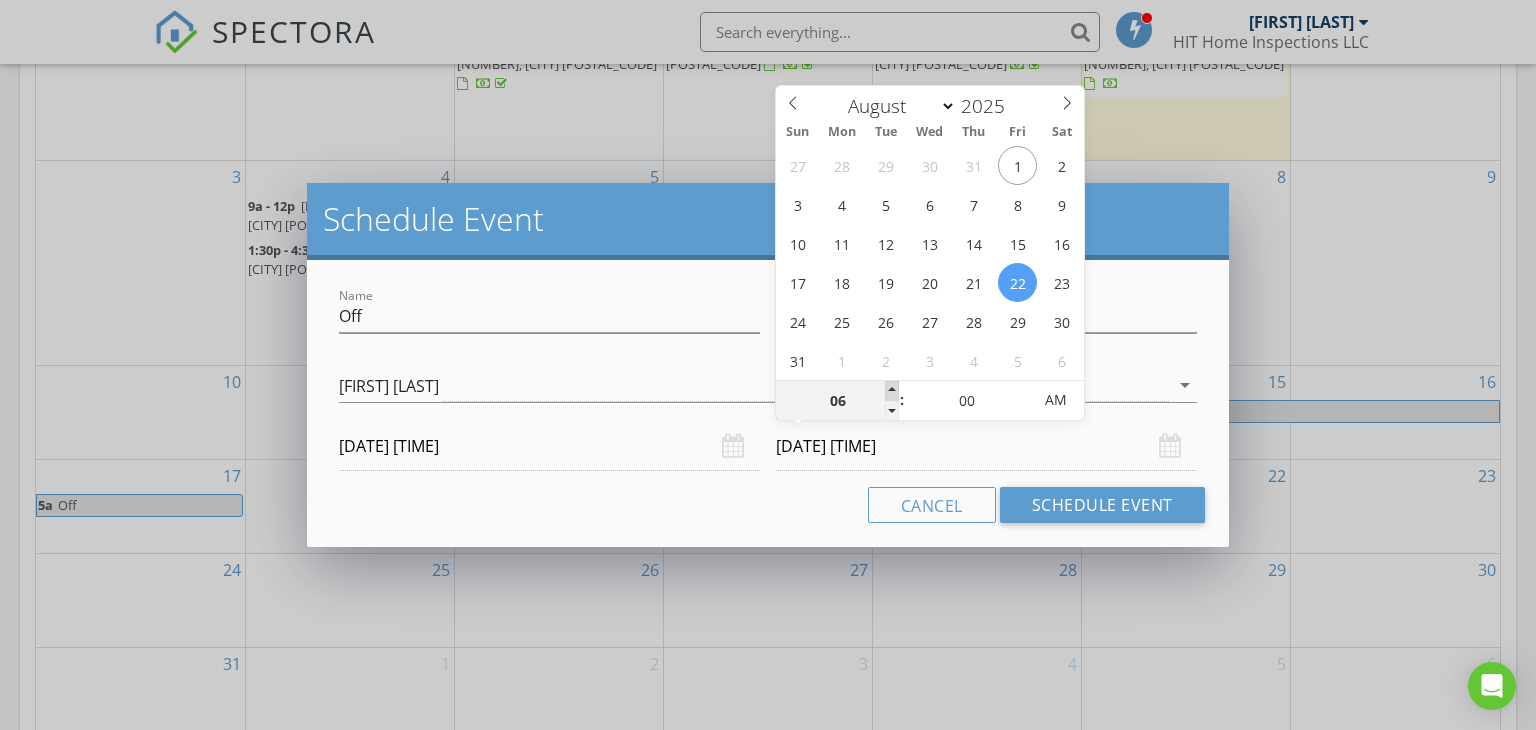 click at bounding box center [892, 391] 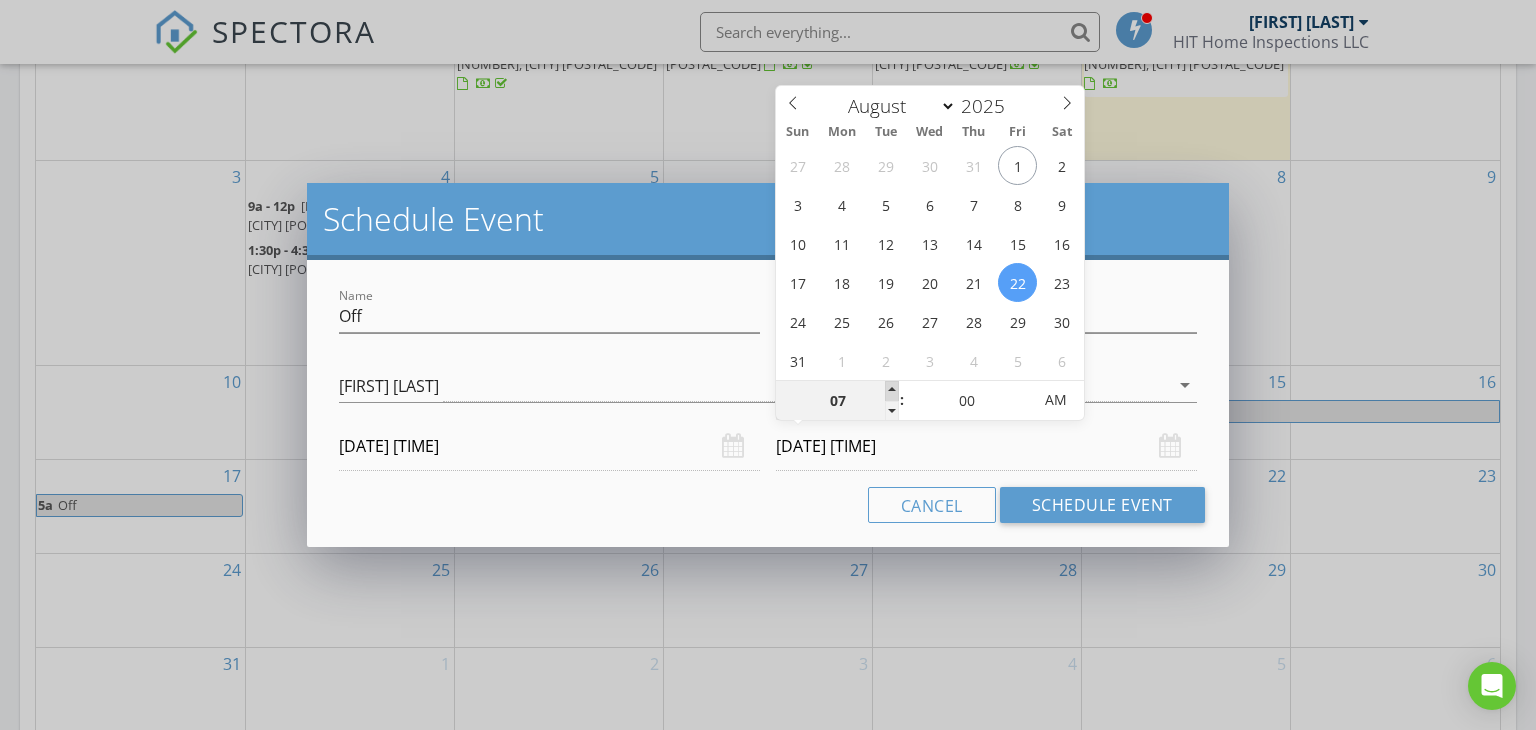 click at bounding box center [892, 391] 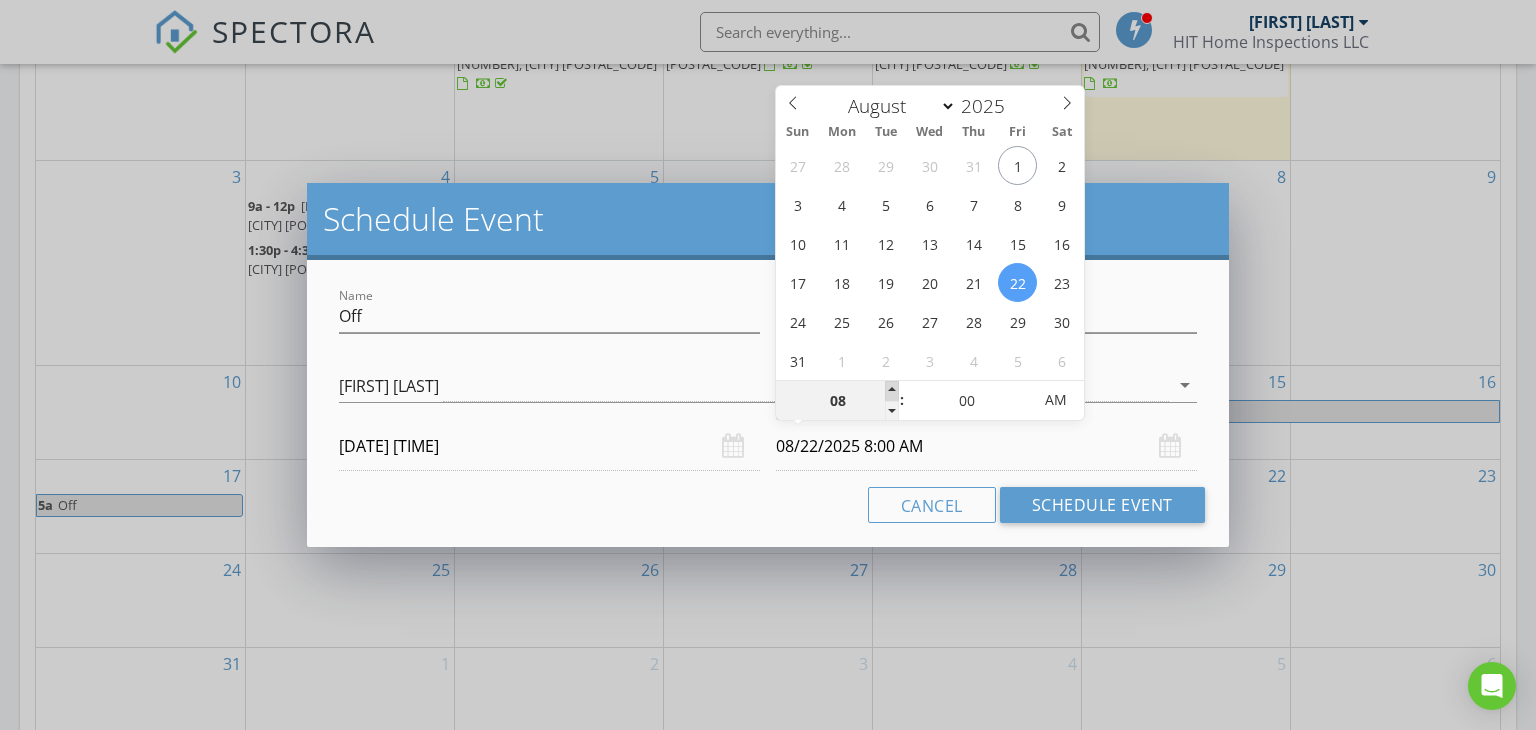click at bounding box center [892, 391] 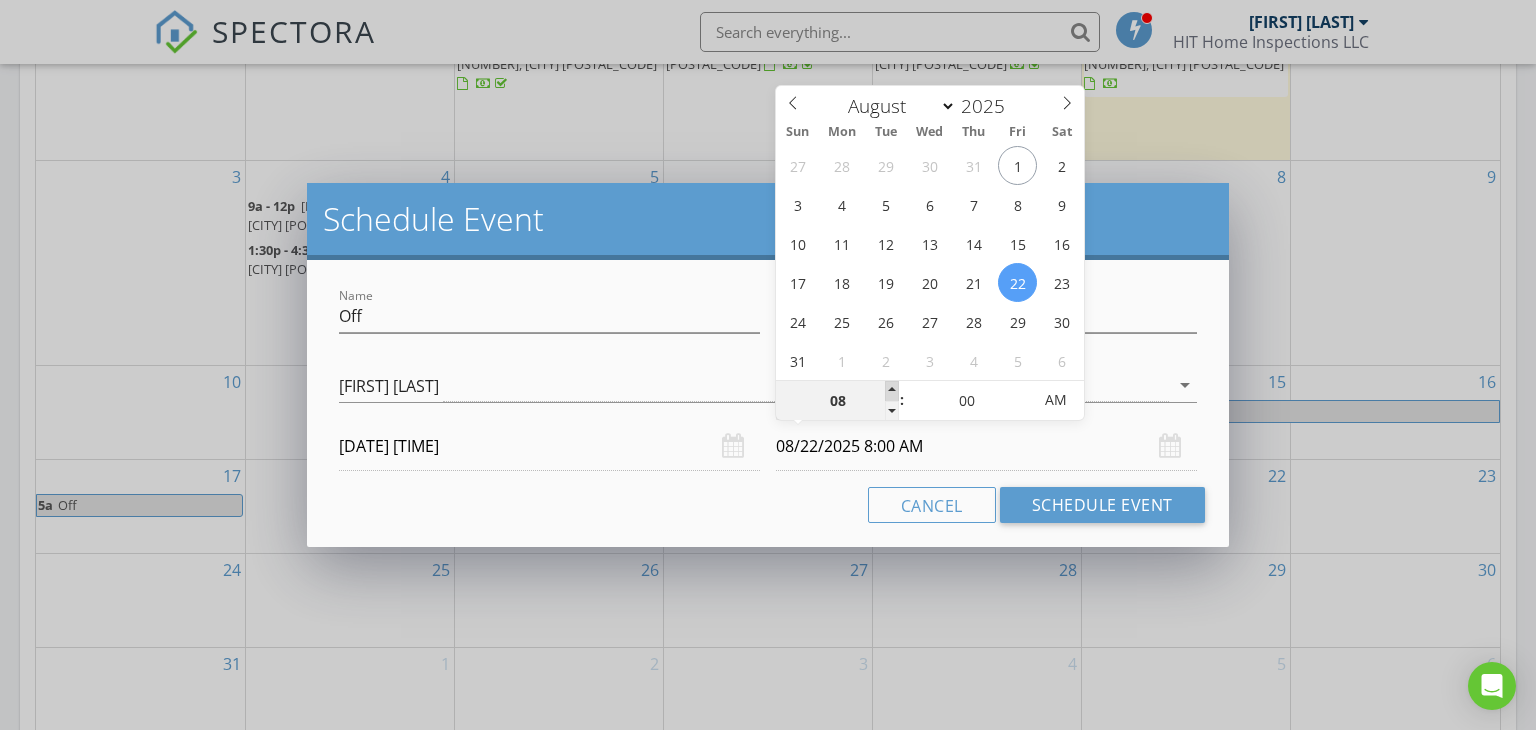 click at bounding box center [892, 391] 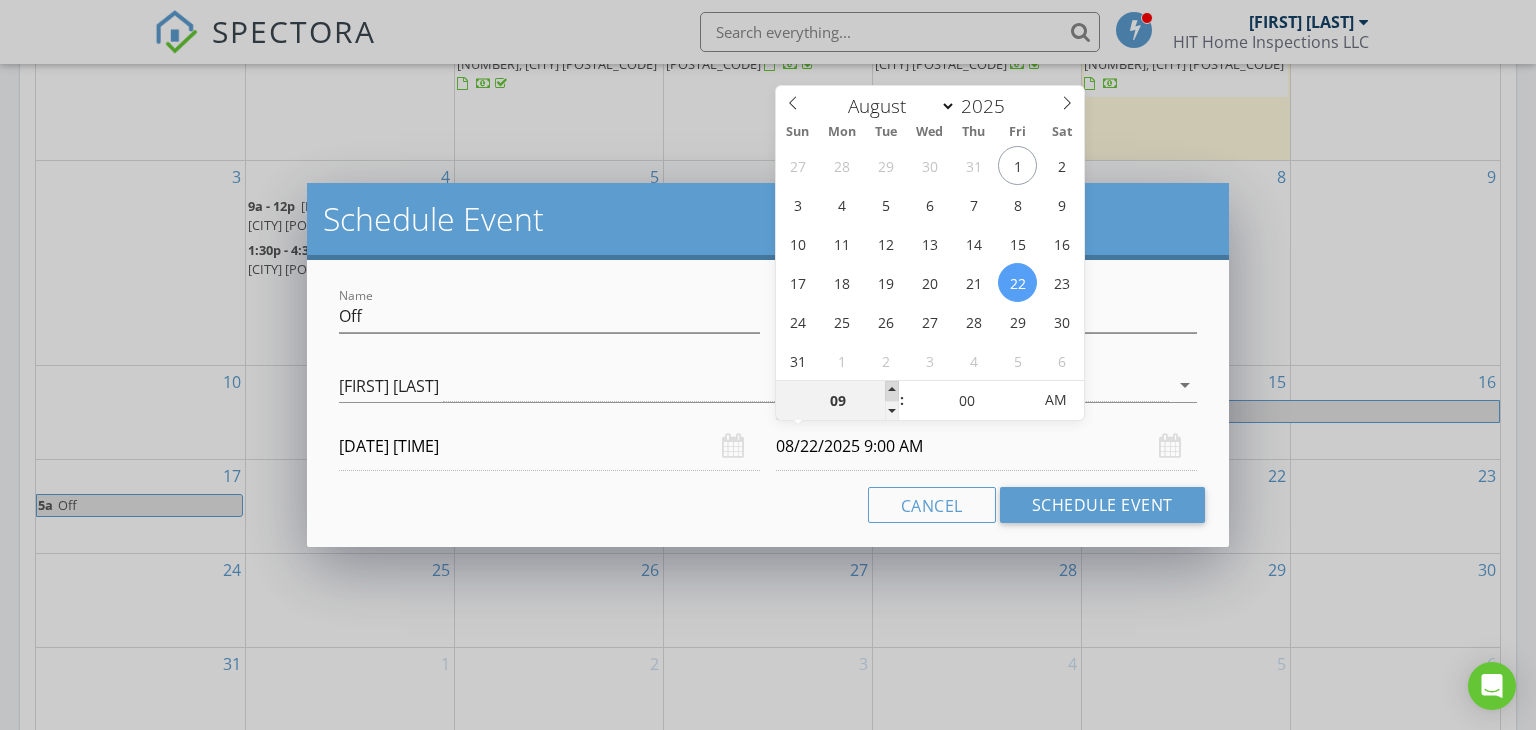 click at bounding box center [892, 391] 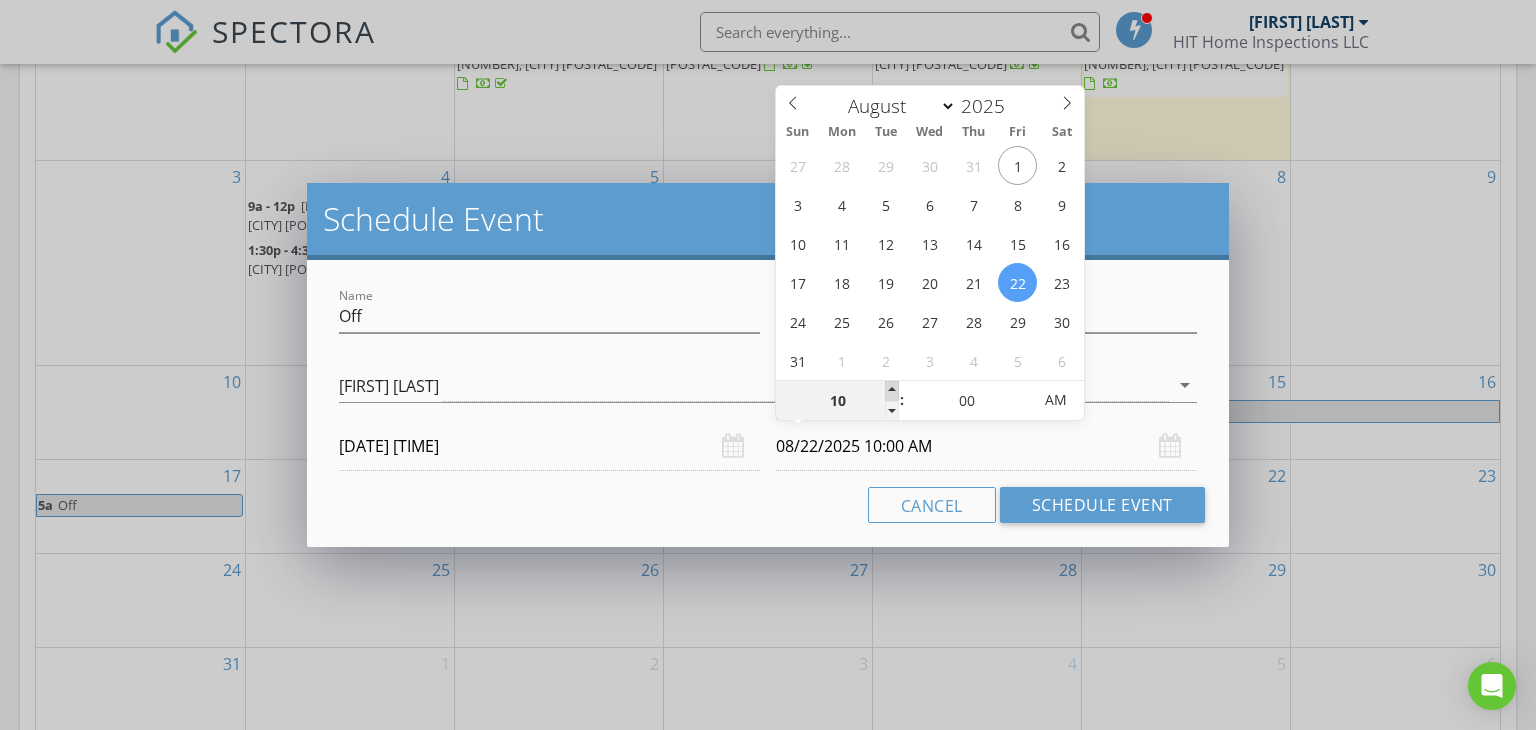 click at bounding box center (892, 391) 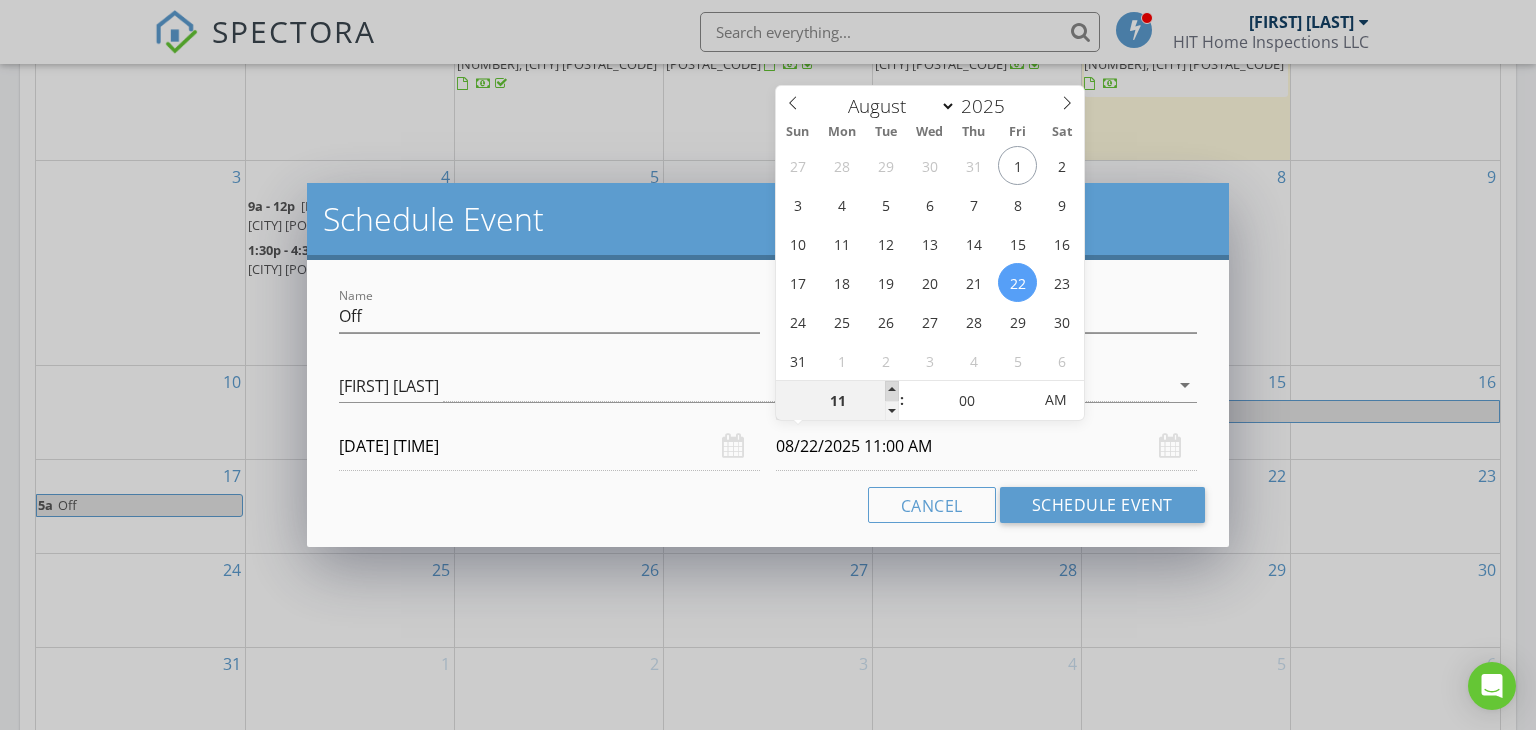 type on "12" 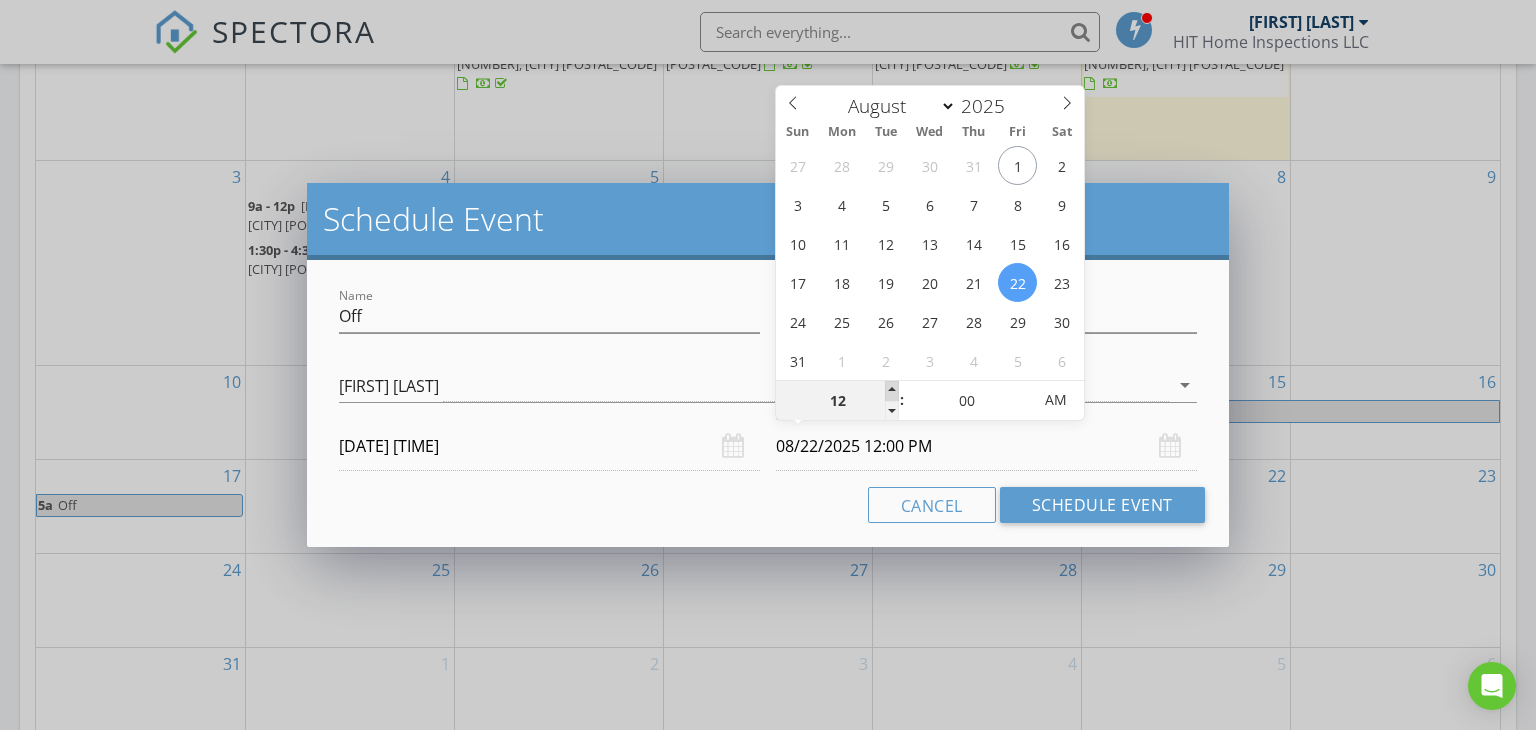 click at bounding box center [892, 391] 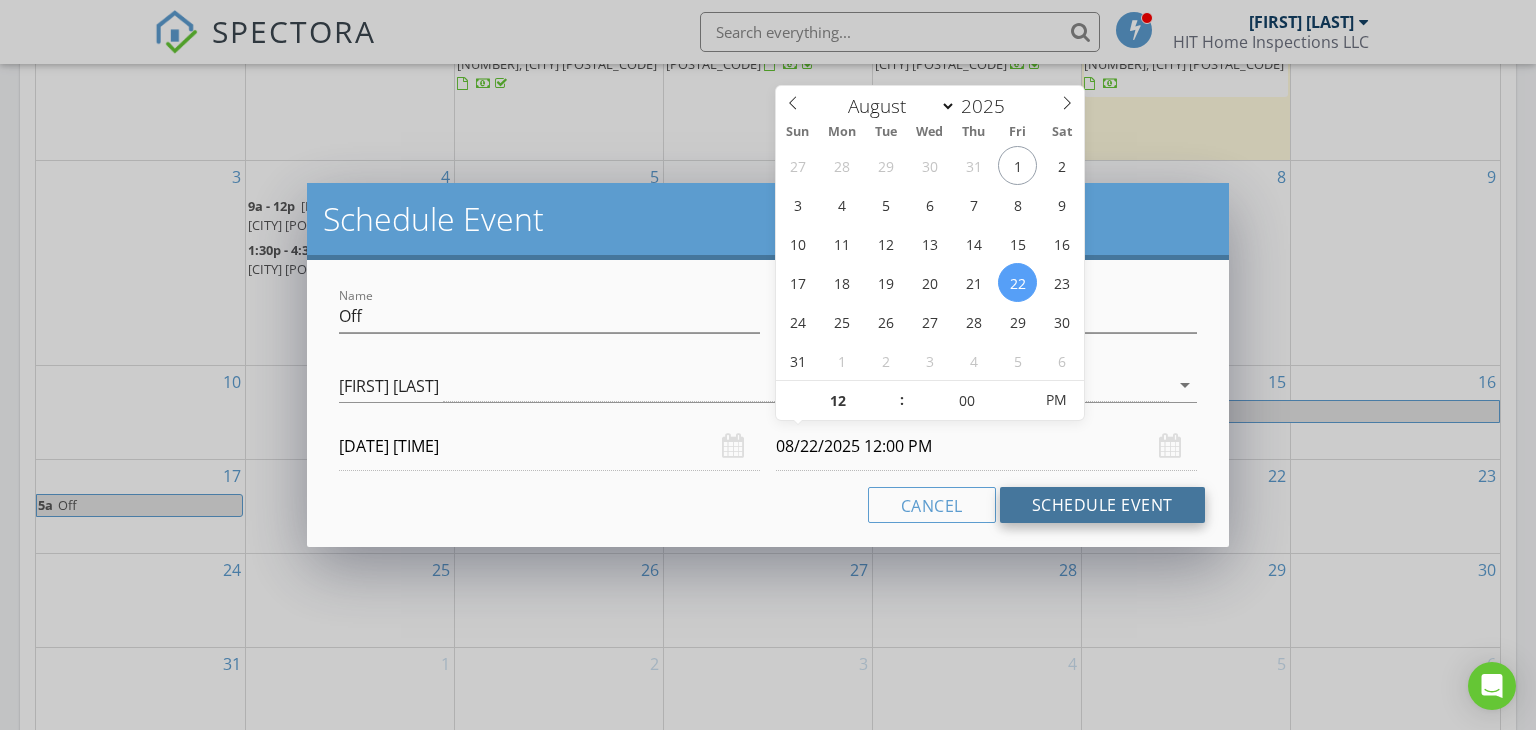 click on "Schedule Event" at bounding box center [1102, 505] 